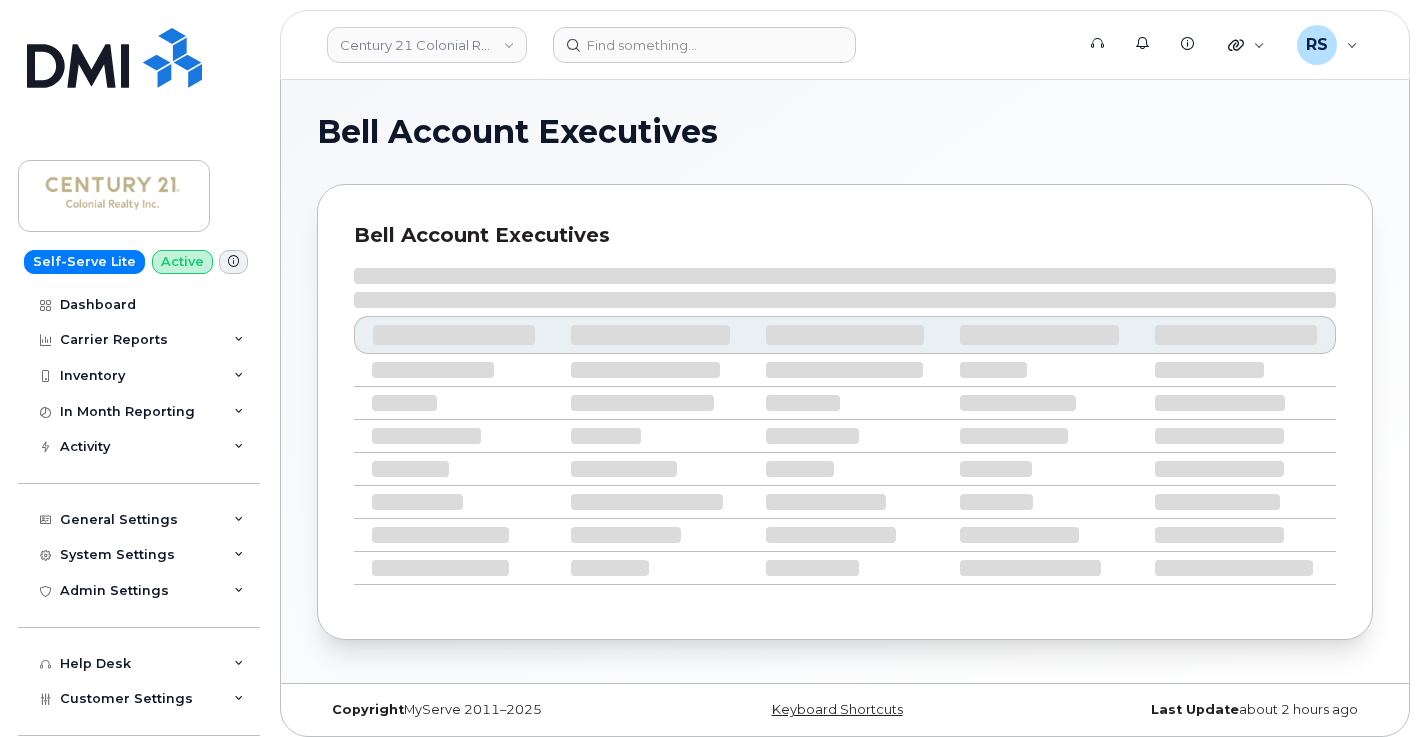 click on "Support Admin Console Add New Customer Customer Prospects Emails Sms Messages Dealers Accessories DB Carrier Plans/Features Orderable Products Roaming Packages Bell Account Executives Device Models Bell Billing" at bounding box center [141, 1001] 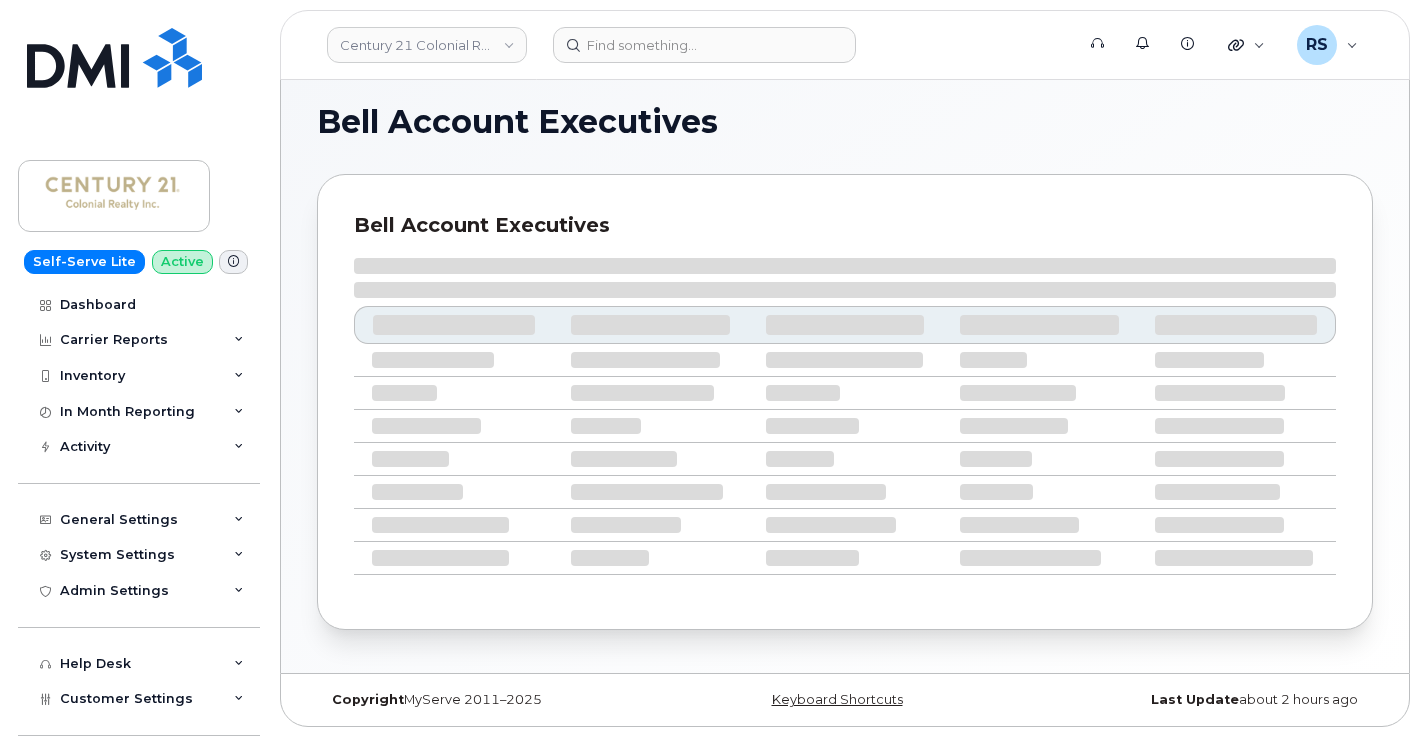 scroll, scrollTop: 511, scrollLeft: 0, axis: vertical 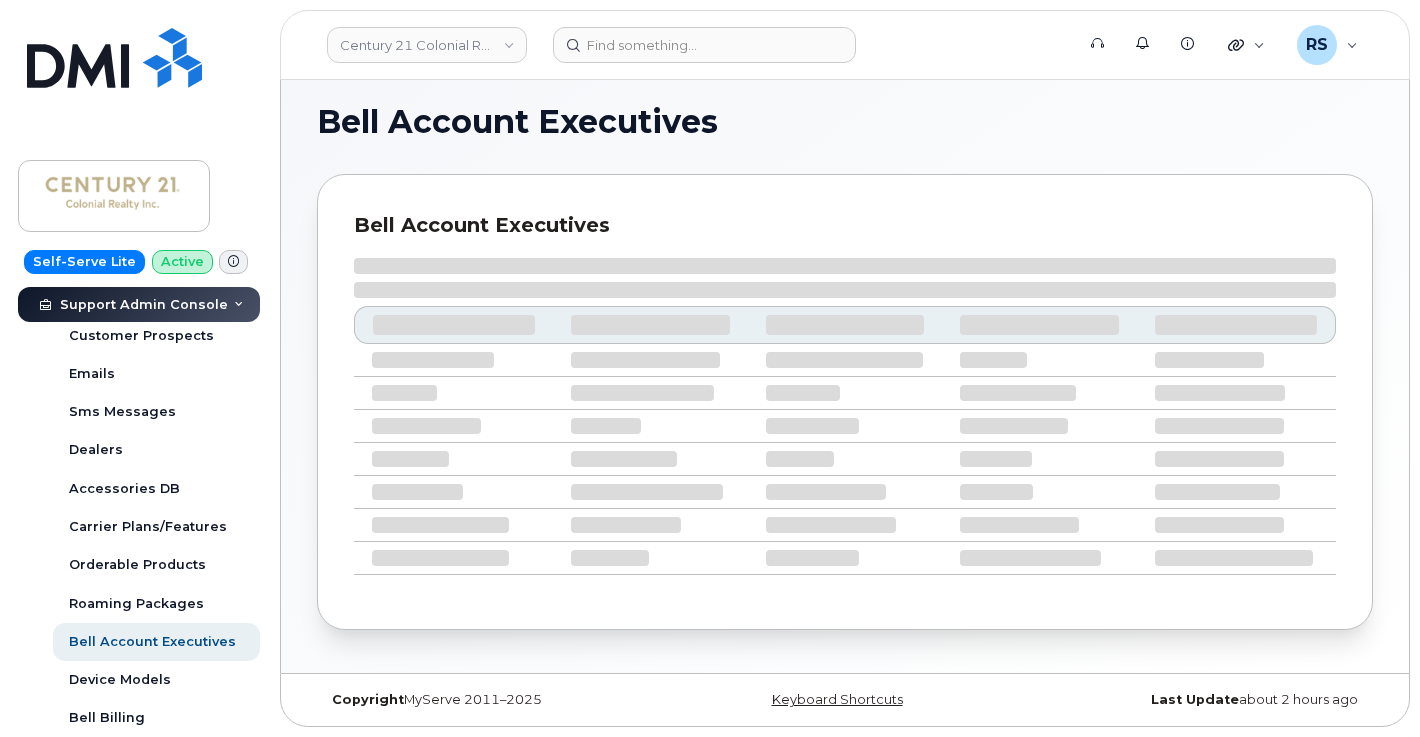 click on "Self-Serve Lite Active Dashboard Carrier Reports Monthly Billing Data Daily Data Pooling Data Behavior Average Costing Executive Summary Accounting Roaming Reports Suspended Devices Suspension Candidates Custom Report Cost Variance Inventory Mobility Devices Data Conflicts Spare Hardware Import In Month Reporting Data Usage Data Pooling Data Blocks Activity Travel Requests Activity Log Device Status Updates Rate Plan Monitor General Settings My Account Managers & Employees Usage Alerts Tags Data Pool Thresholds System Settings Accounting Codes Contacts Plans and Features Reporting Carrier Contracts Users Individual Users Admin Settings Integrations MDM/UEM Config Help Desk Roaming Data Block Dashboard Hardware Orders Repair Requests Device Status Updates Data Pools Data Pool Sources Managerial Disputes Customer Workflows Customer Settings General Business Unit Rules Roaming Dealers Helpdesk Wirelines Email Setup Emails Smart Allocation 2.0 Billing Business Accounts Notes Hardware Ordering Bell Billing Emails" at bounding box center [135, 368] 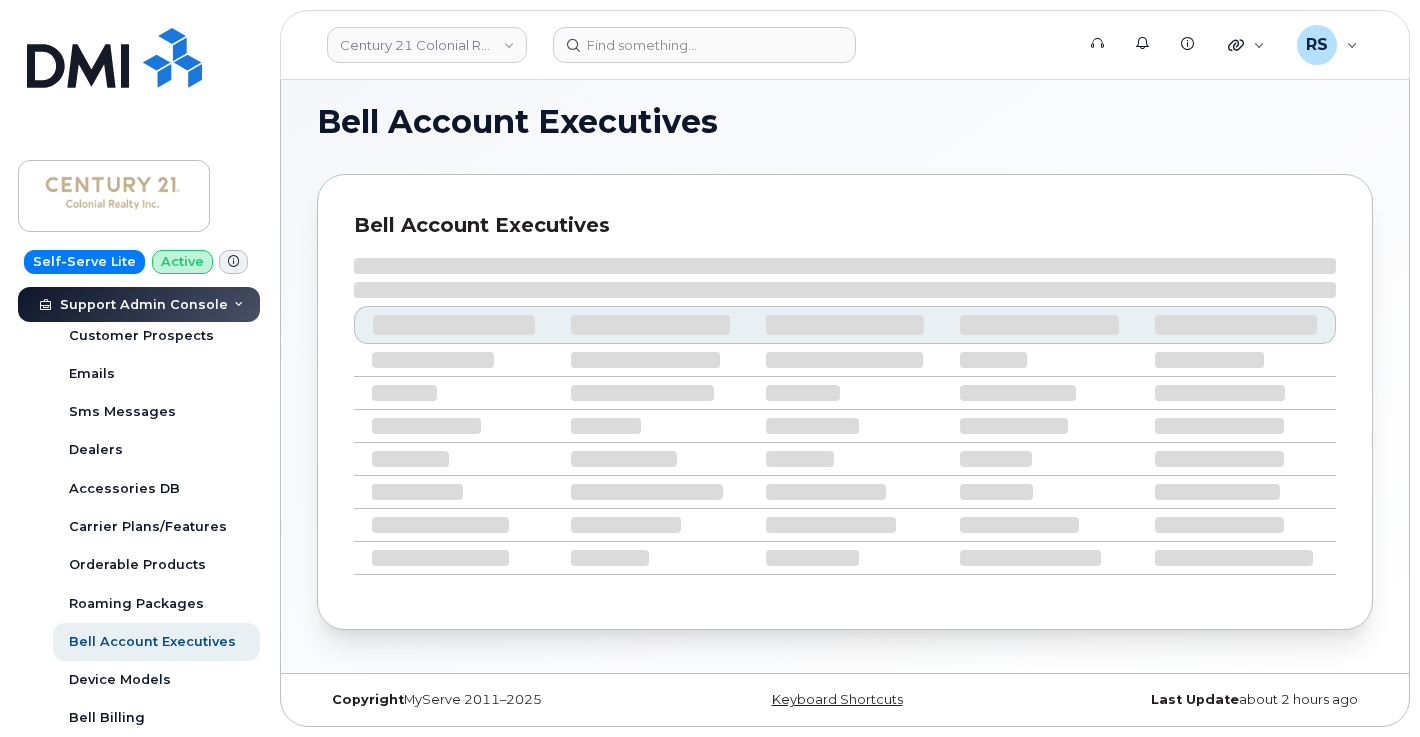 click on "Bell Account Executives" at bounding box center (840, 122) 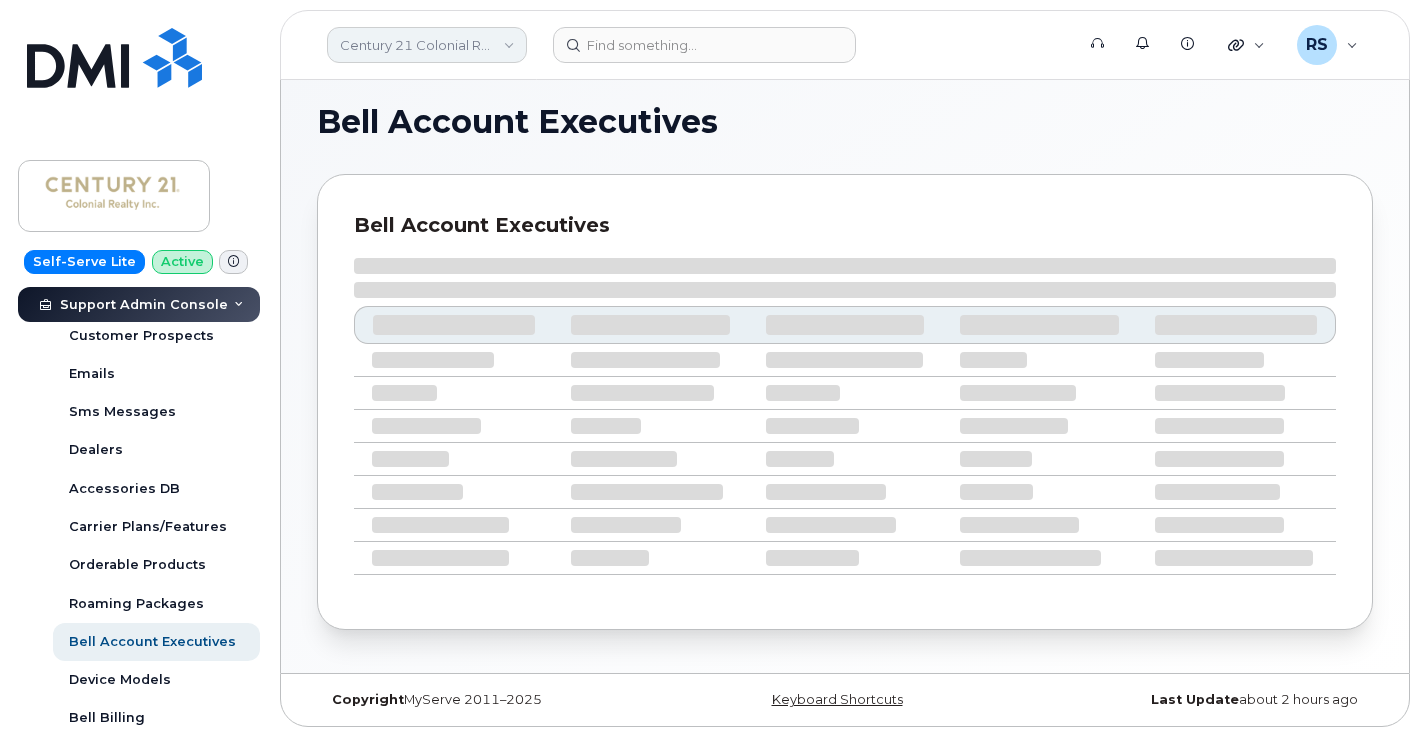 click on "Century 21 Colonial Realty Inc." at bounding box center (427, 45) 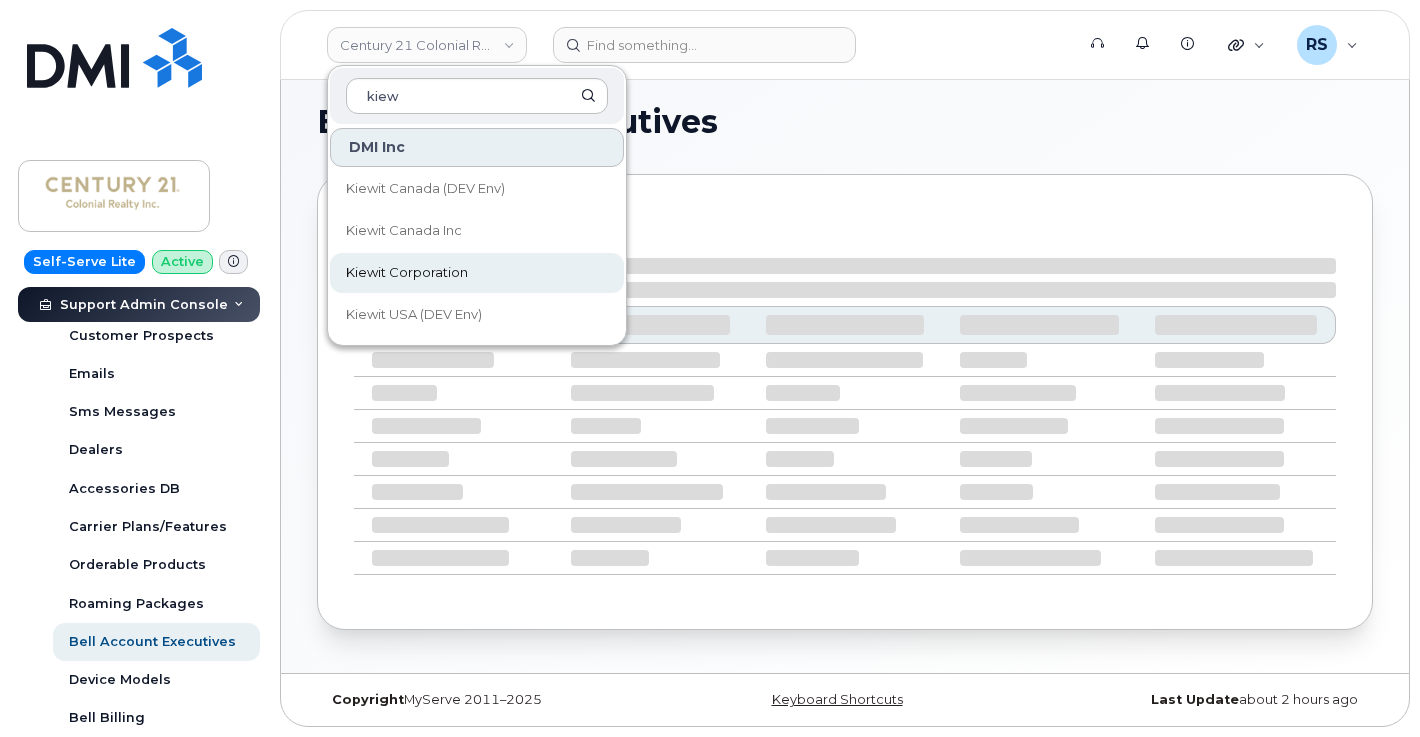 type on "kiew" 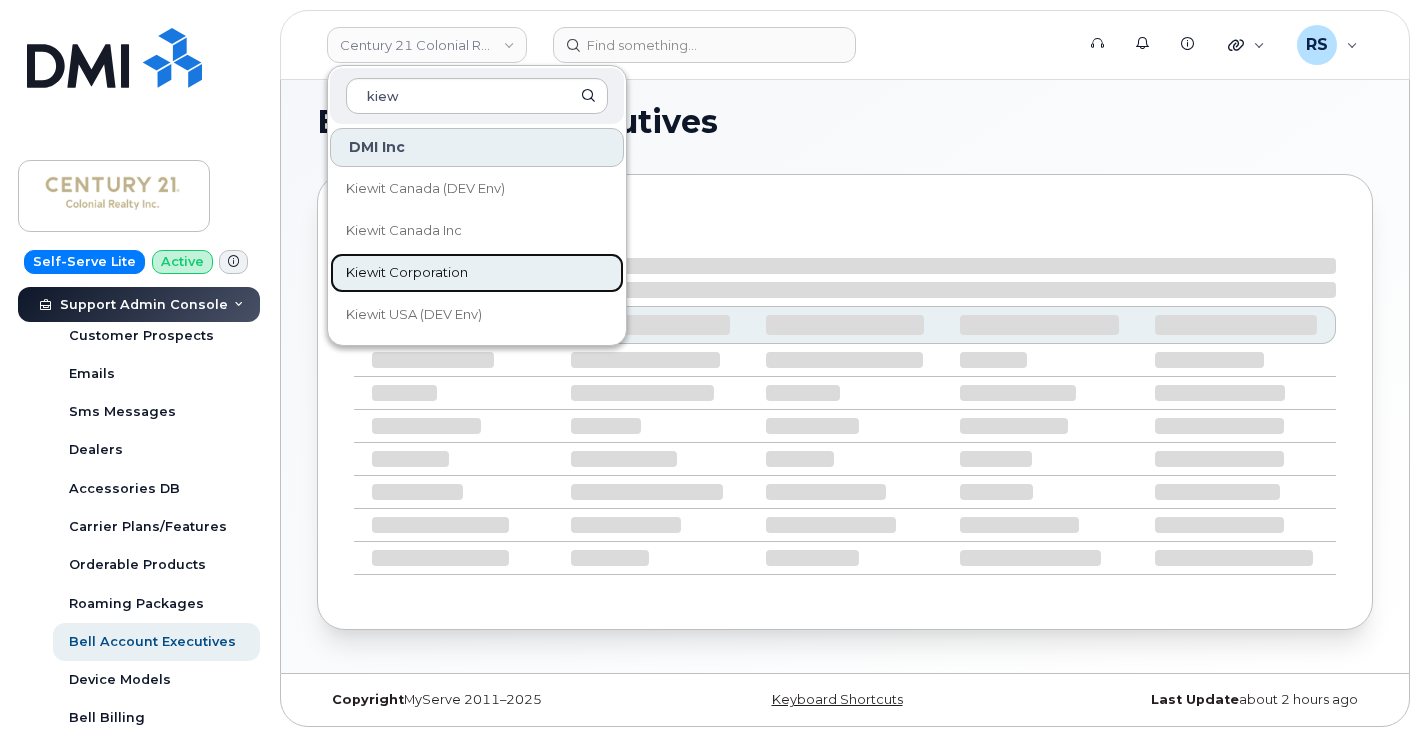 click on "Kiewit Corporation" at bounding box center (407, 273) 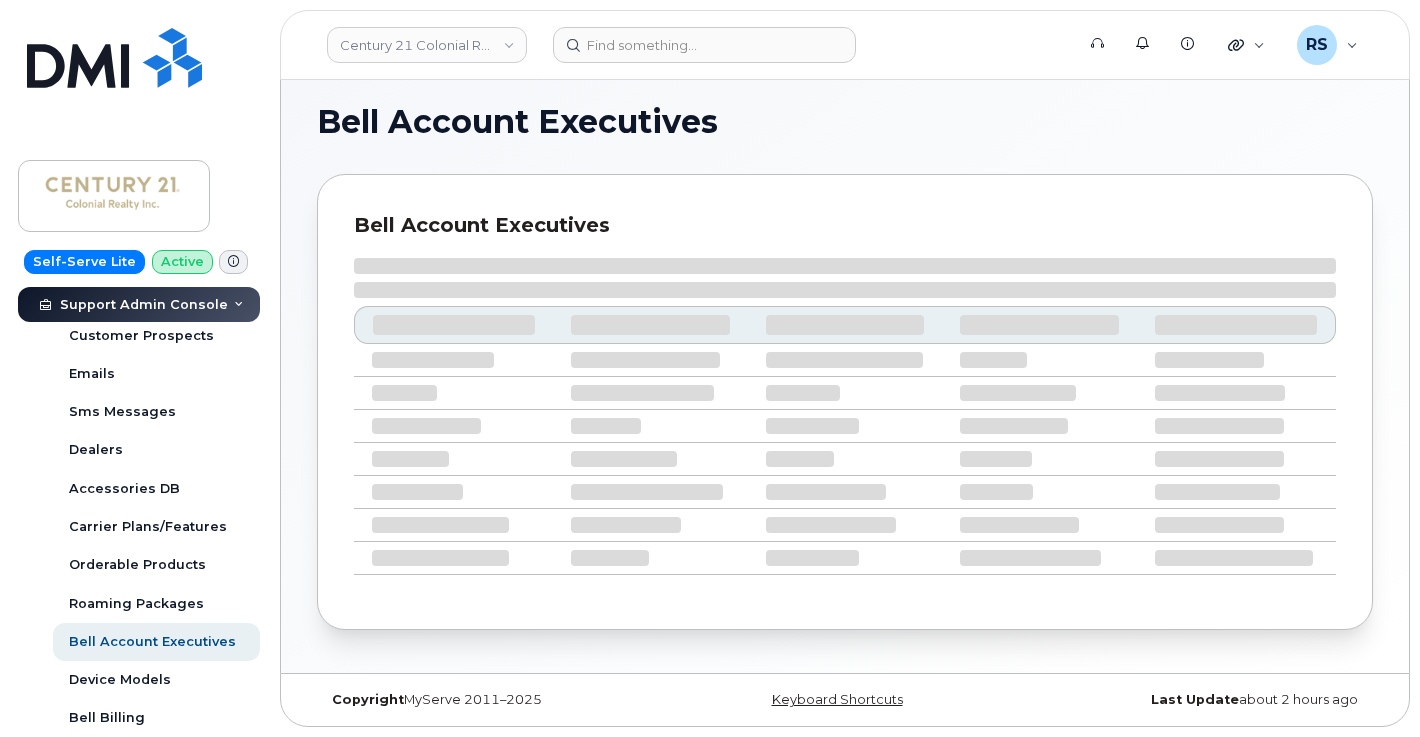 click on "Bell Account Executives  Bell Account Executives" at bounding box center (845, 371) 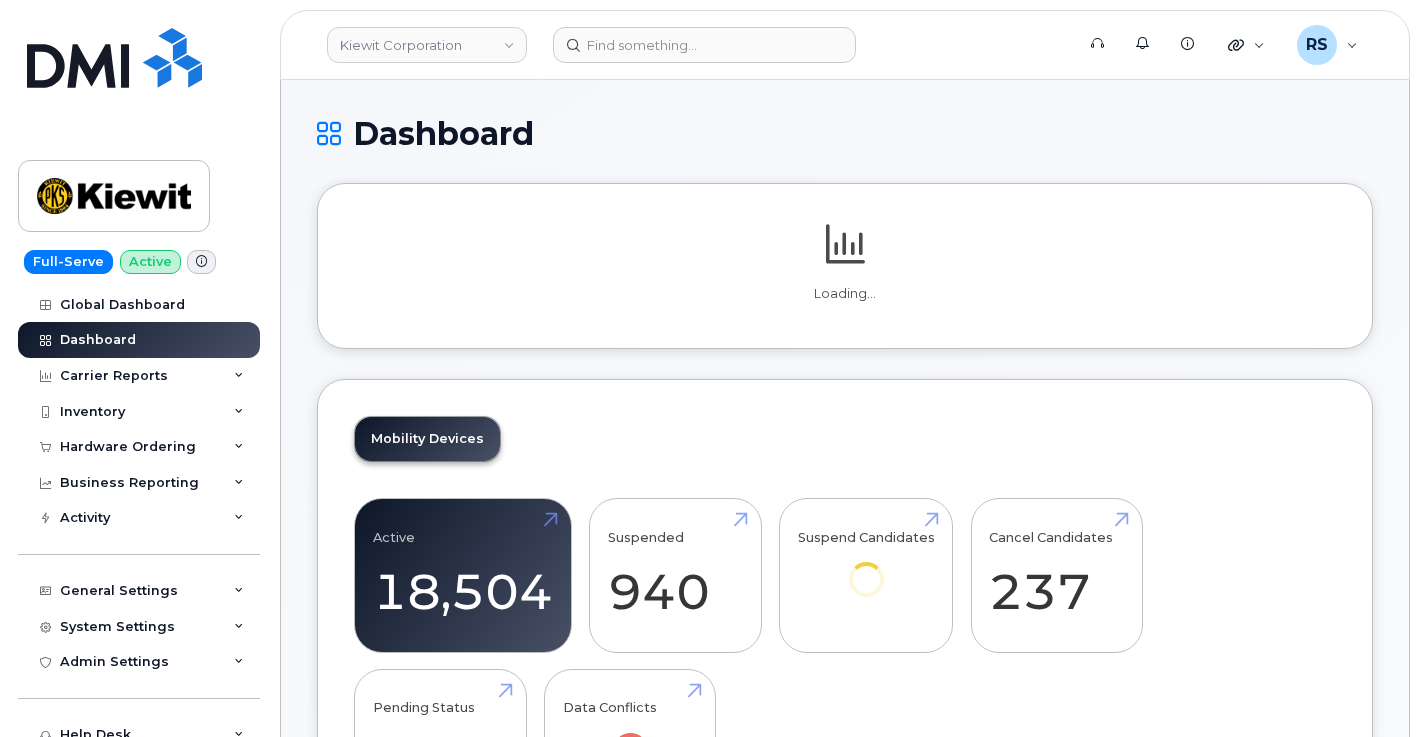 scroll, scrollTop: 0, scrollLeft: 0, axis: both 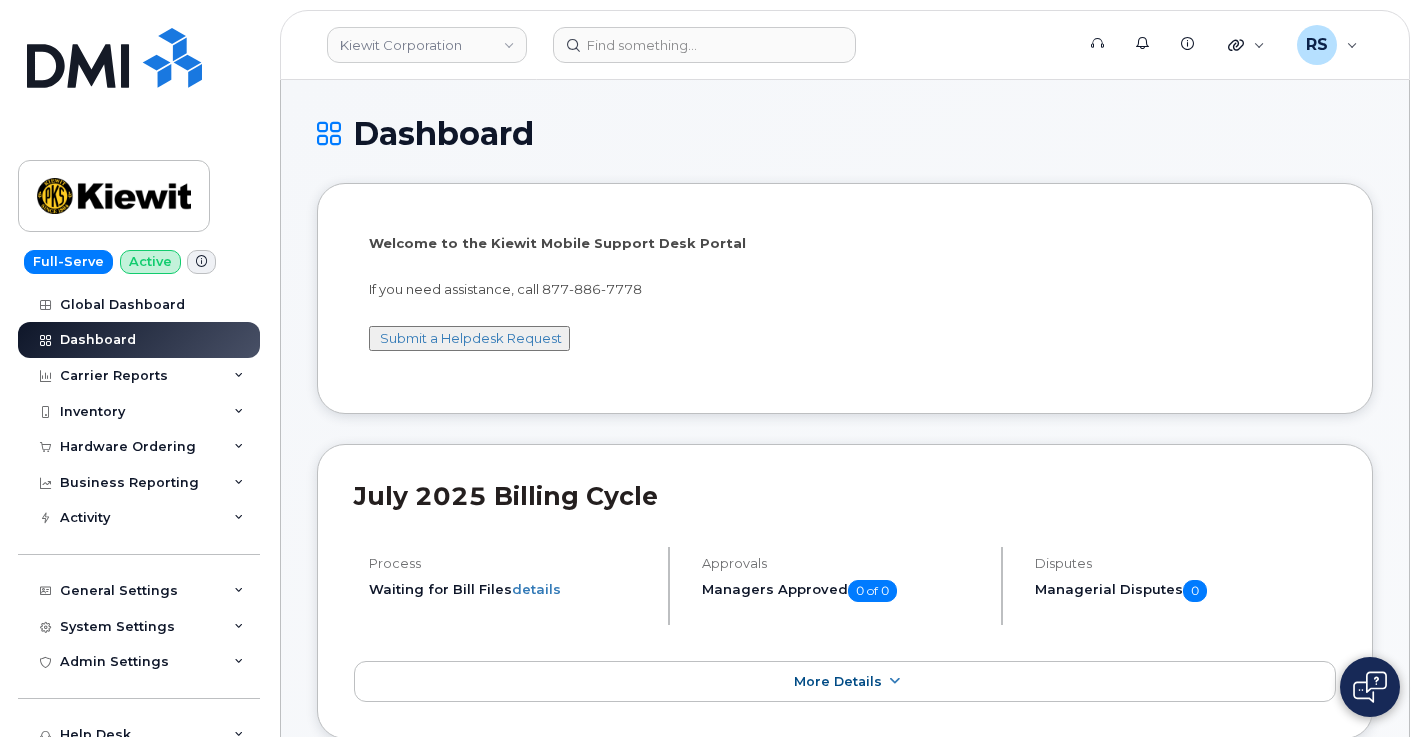 click on "Dashboard
Welcome to the Kiewit Mobile Support Desk Portal
If you need assistance, call 877-886-7778
Submit a Helpdesk Request
July 2025 Billing Cycle Process  Waiting for Bill Files   details Approvals Managers Approved  0 of 0 Disputes Managerial Disputes  0 More Details
Mobility Devices
Active
18,504
Suspended
940
Suspend Candidates
Cancel Candidates
237
Pending Status
7
Data Conflicts
Mobility Charges
Compare To Last Year Zoom Out Charges L L L Data Usage L Rate Plan Roaming Data Cancellation Hardware Features GST Credits Data Usage Lines Count
July 2025 $919,021.00 -6% Business Accounts 313102649-00001 313102649-00001 Weeks Marine Inc Data usage: 0.00 Bytes  (1 day left) This month  (1 days left)  0.00 Bytes Orders Last 90 days Open 175 completed 1077 Cancellation Last 90 days $9,050.00 -43% Roaming July 2025" at bounding box center [845, 2316] 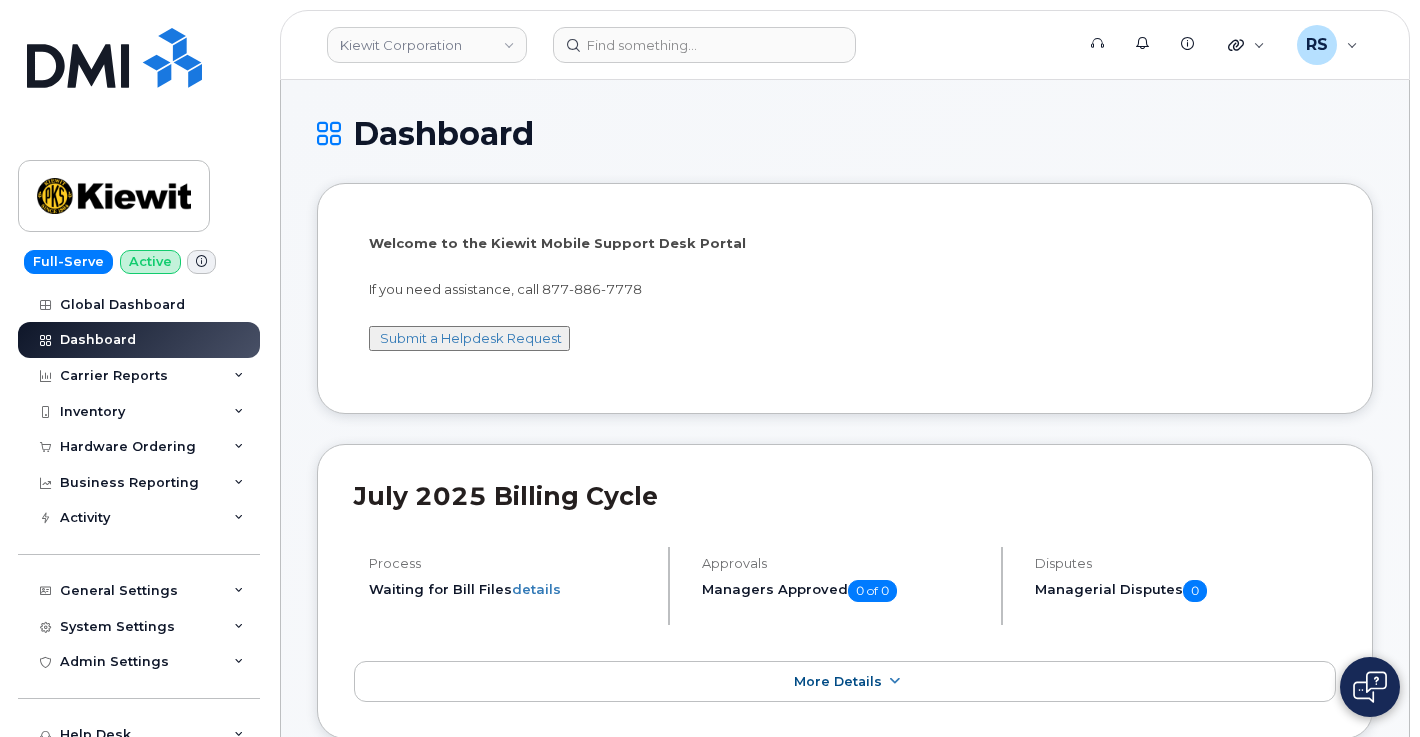 click on "Dashboard" at bounding box center (845, 133) 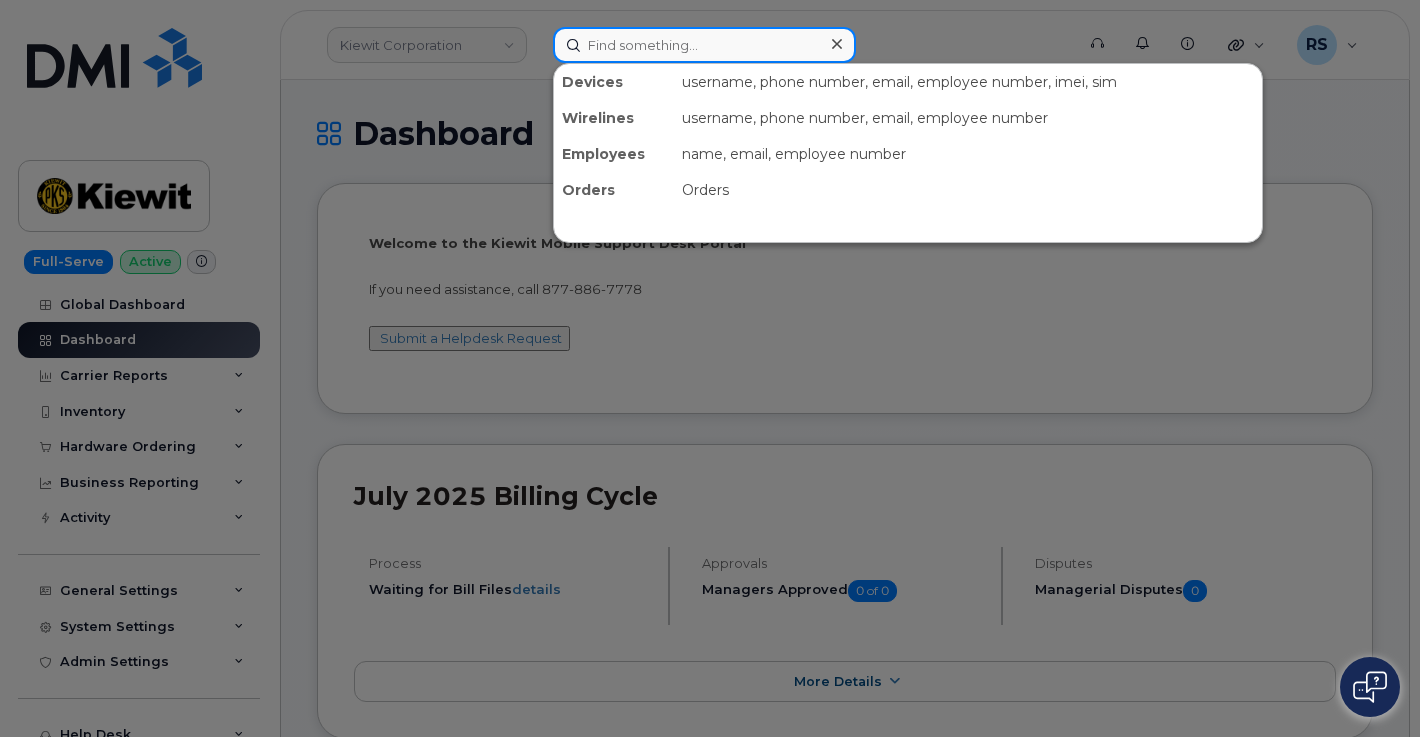 click at bounding box center [704, 45] 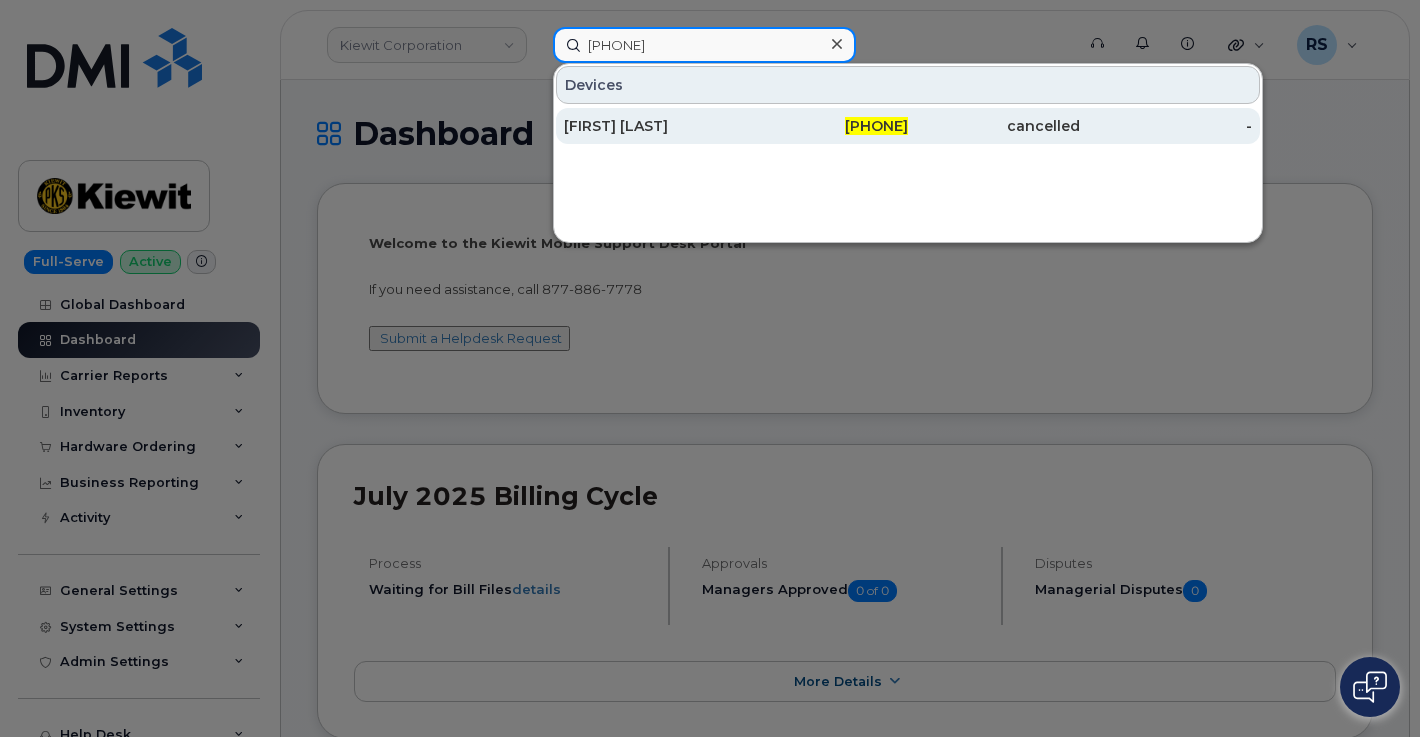 type on "614-971-9672" 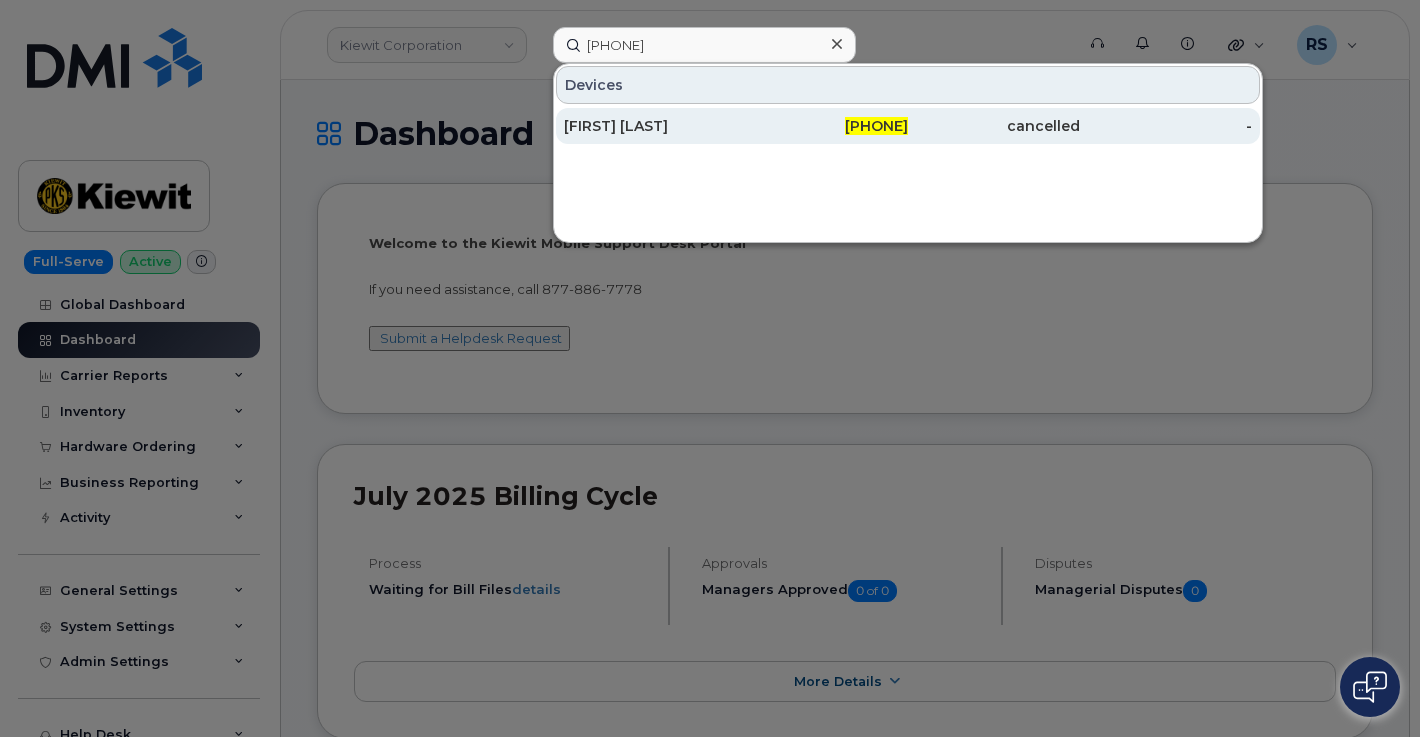 click on "MARIA S NIXON" at bounding box center [650, 126] 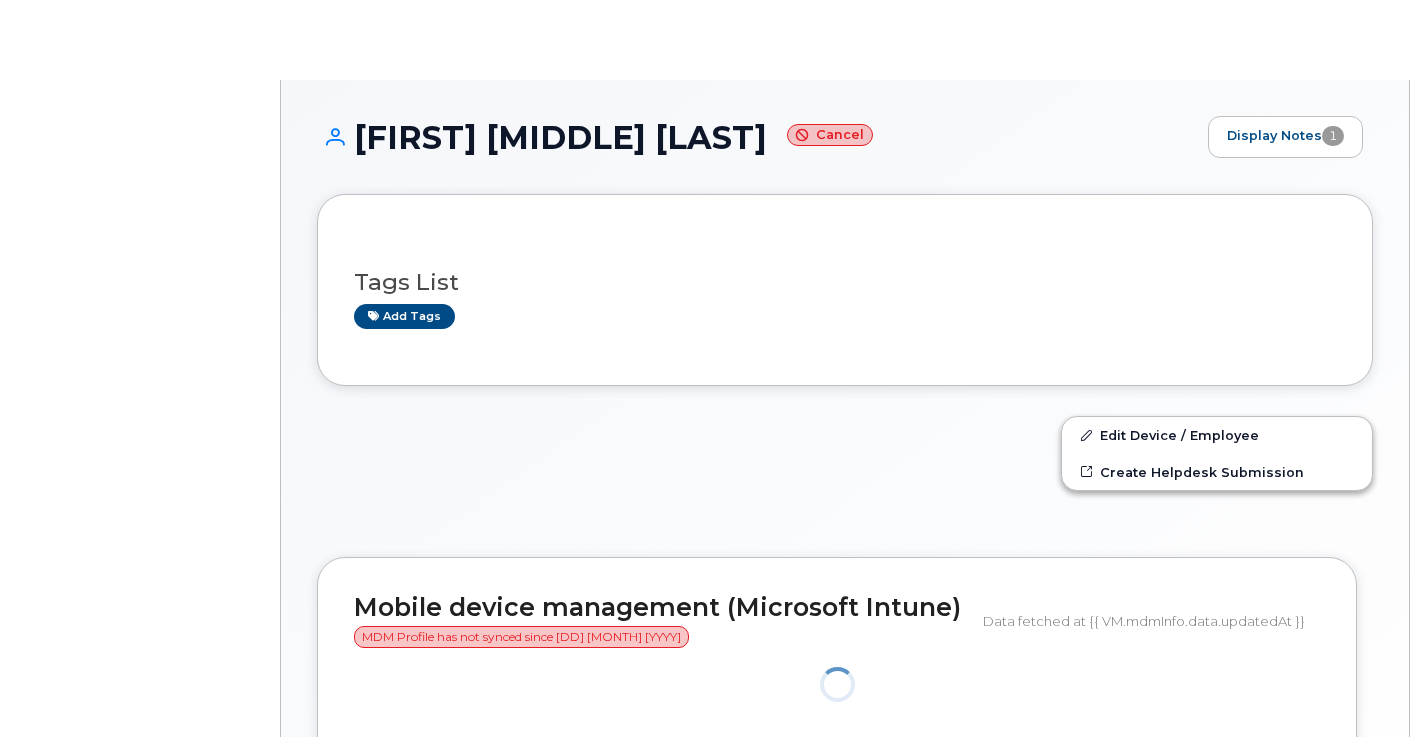 scroll, scrollTop: 0, scrollLeft: 0, axis: both 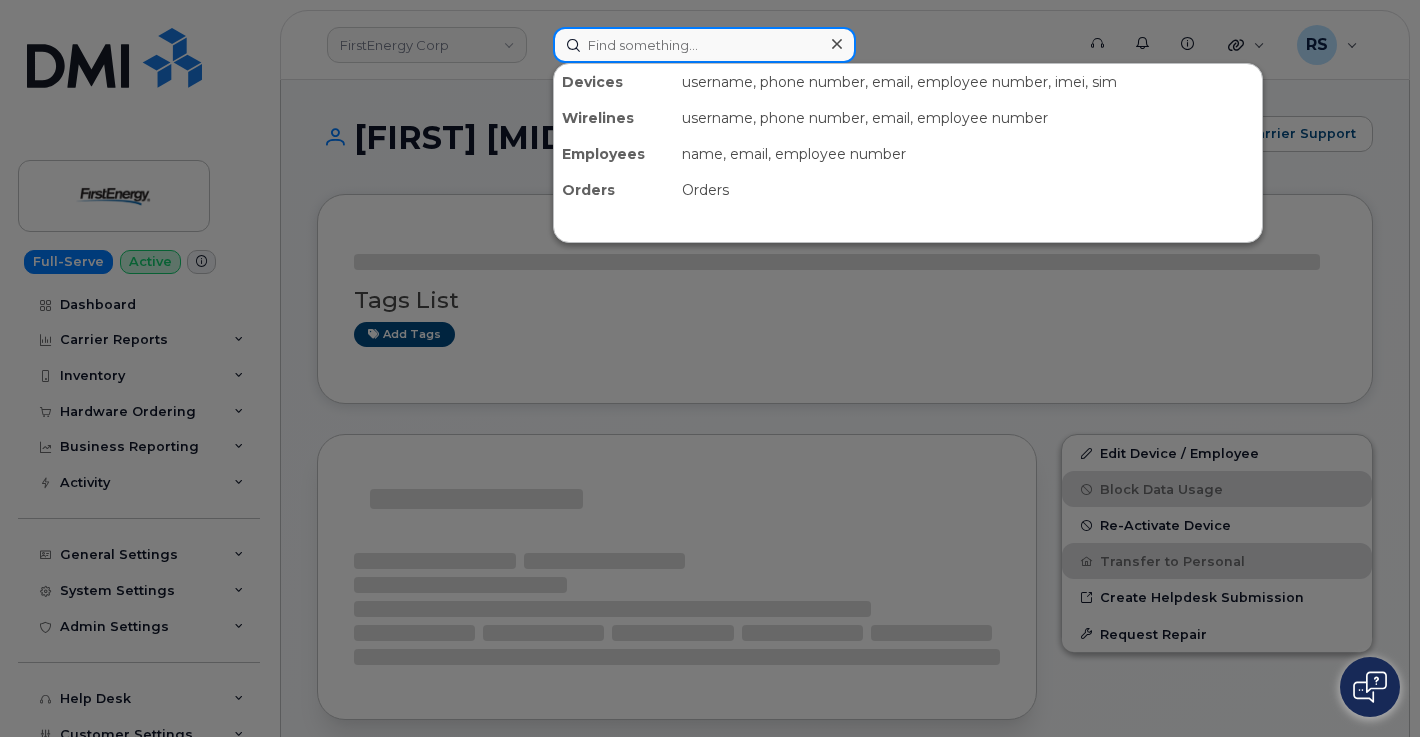 click 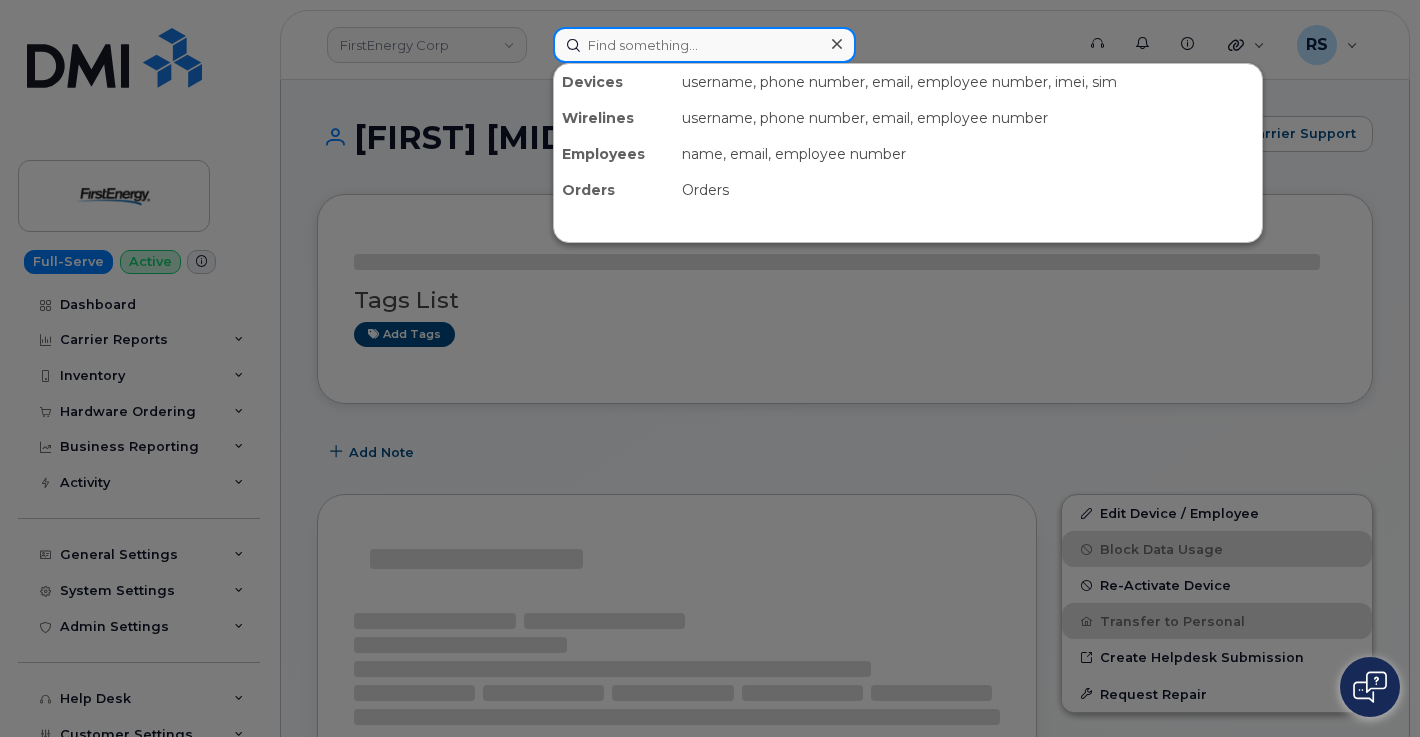 paste on "330-280-1639" 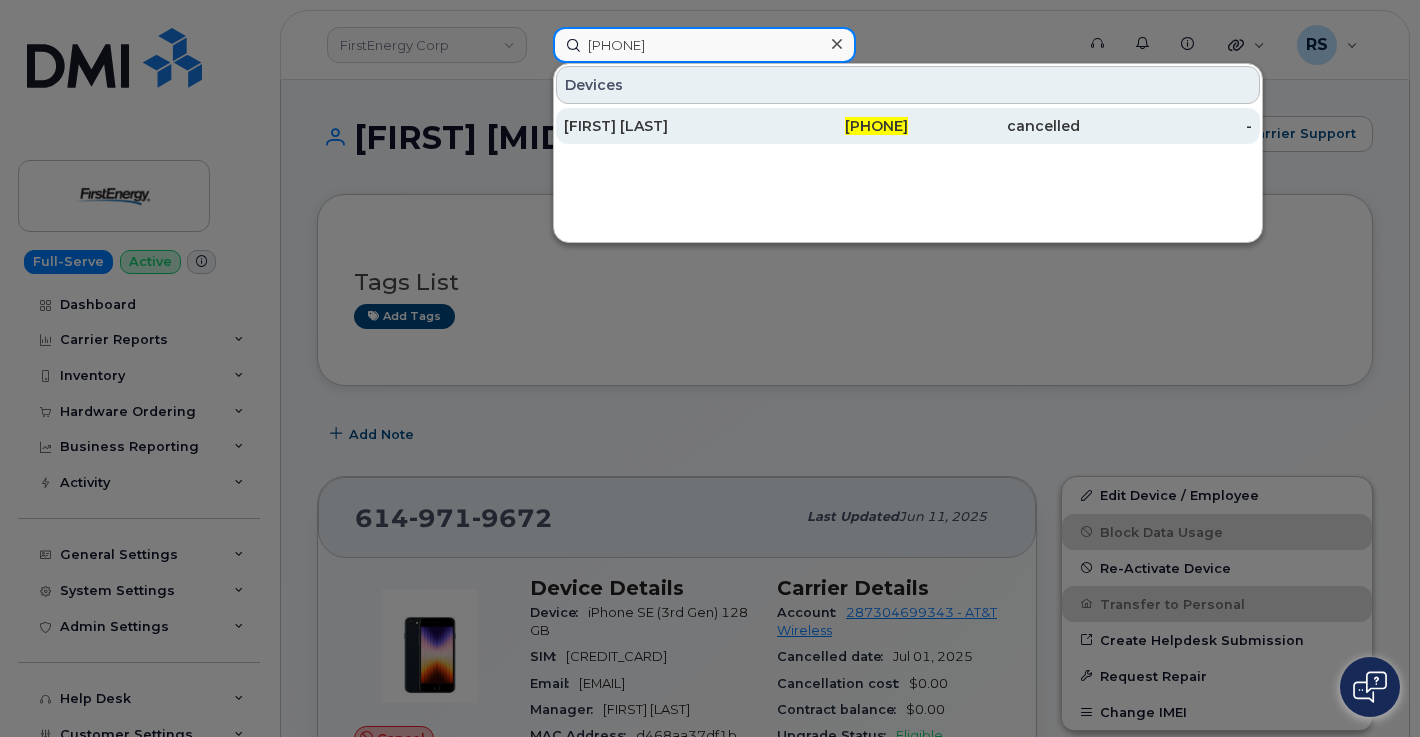 type on "330-280-1639" 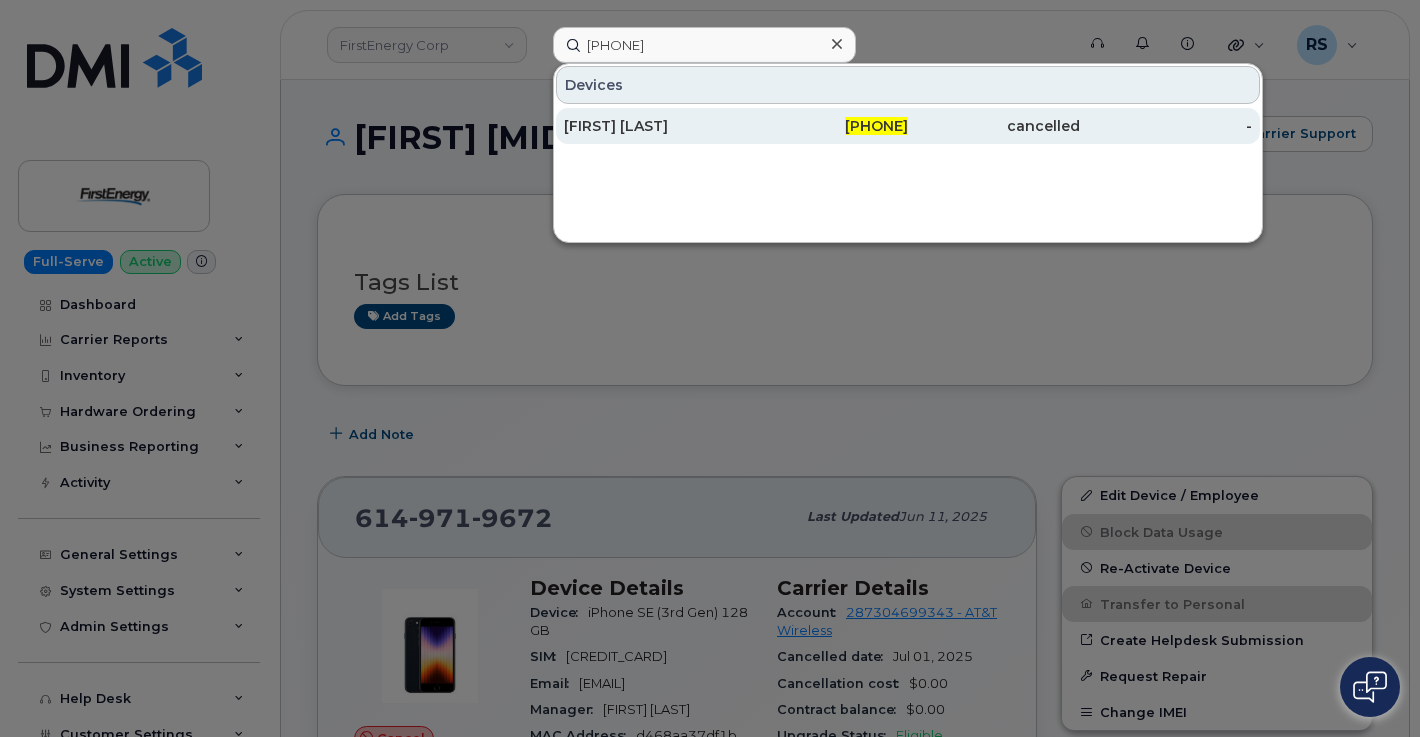 click on "TINA PACHMAYER" 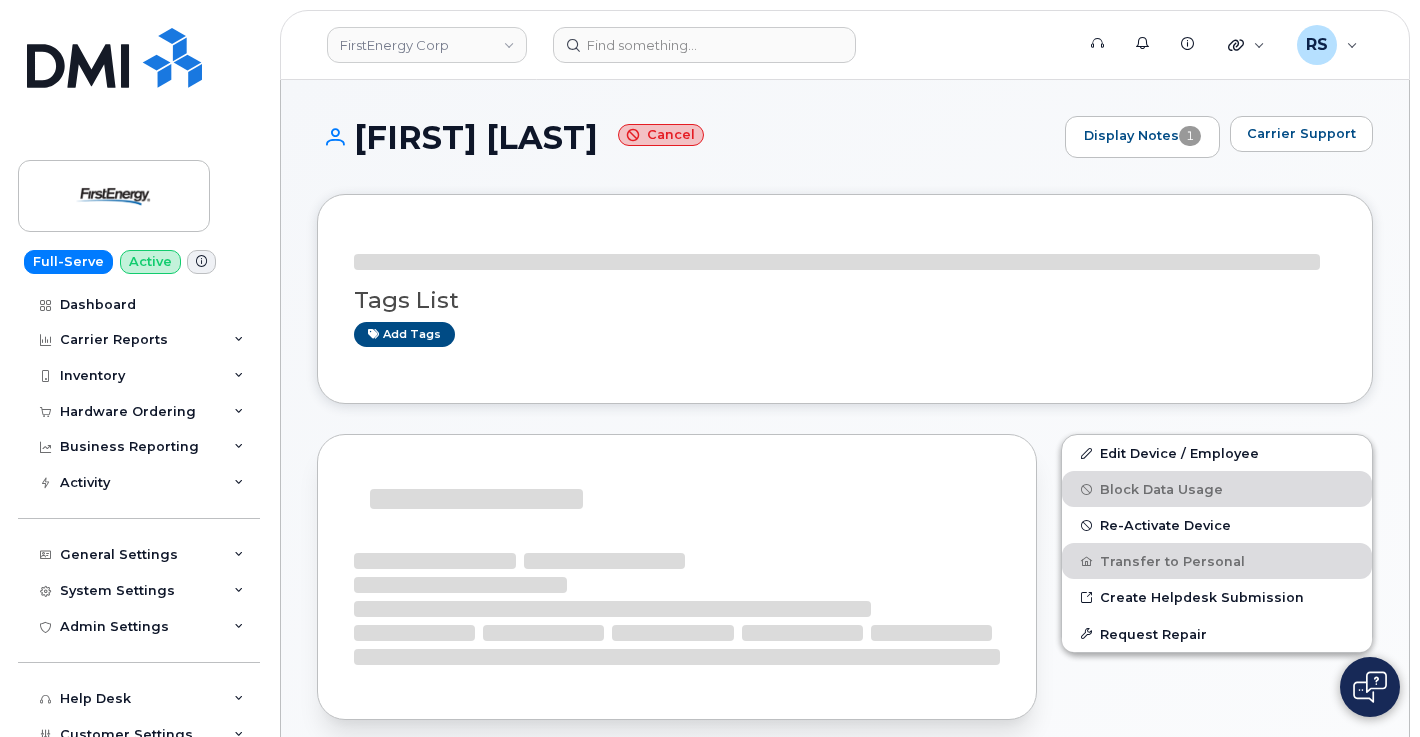 scroll, scrollTop: 0, scrollLeft: 0, axis: both 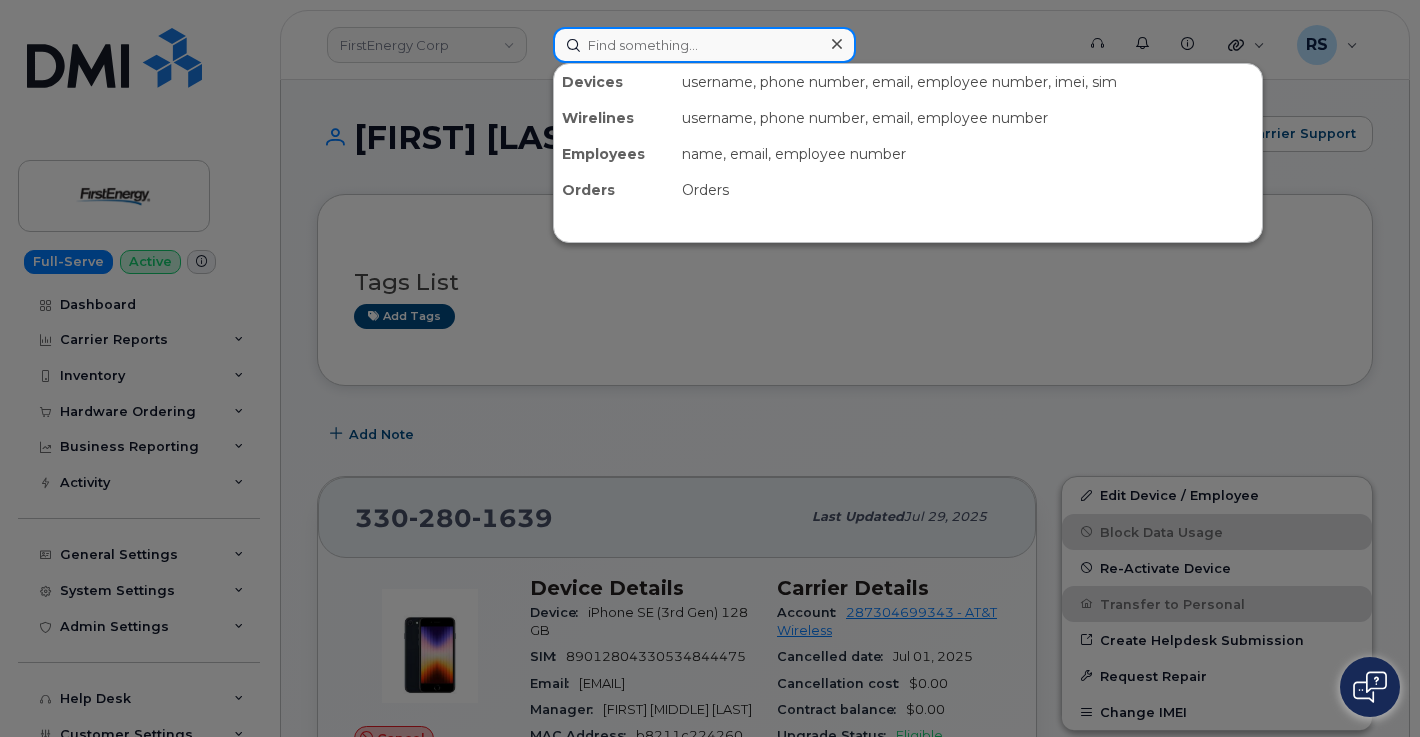 click 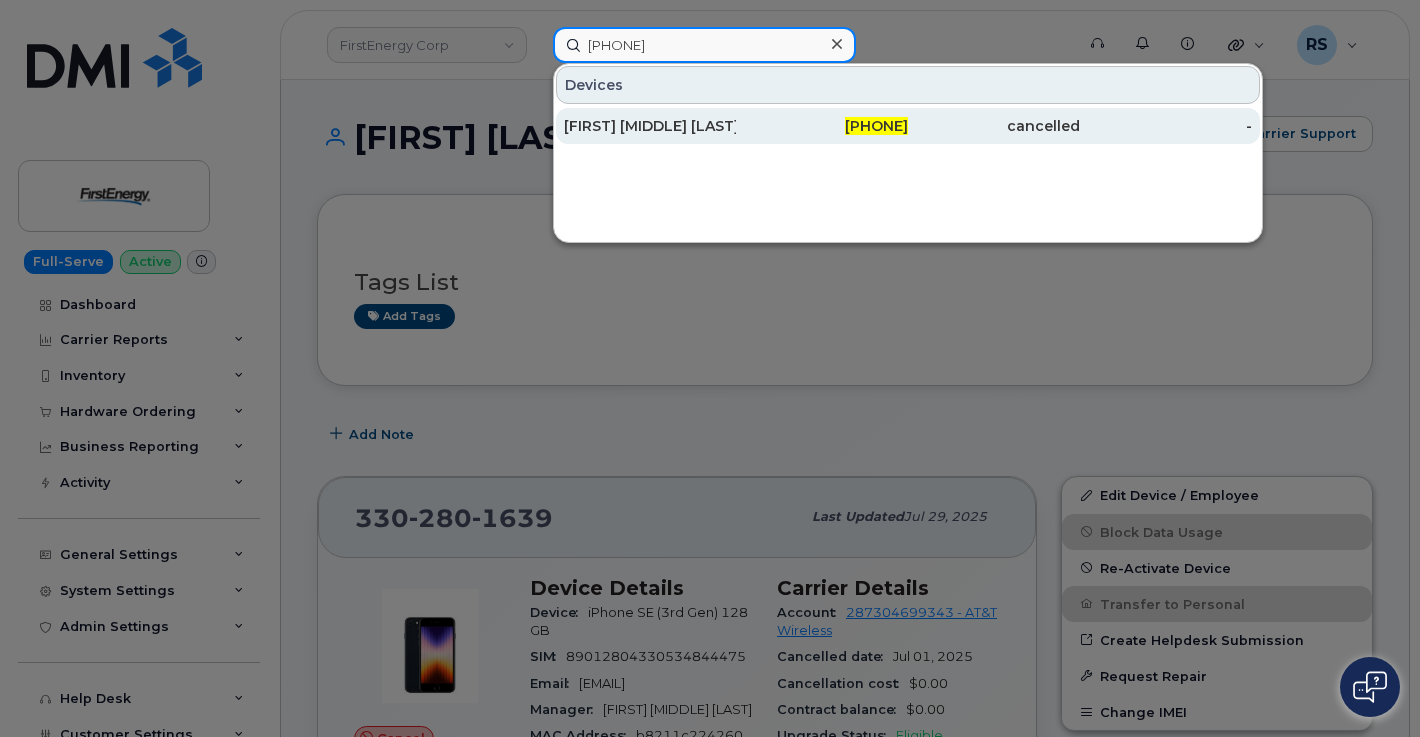 type on "681-404-2103" 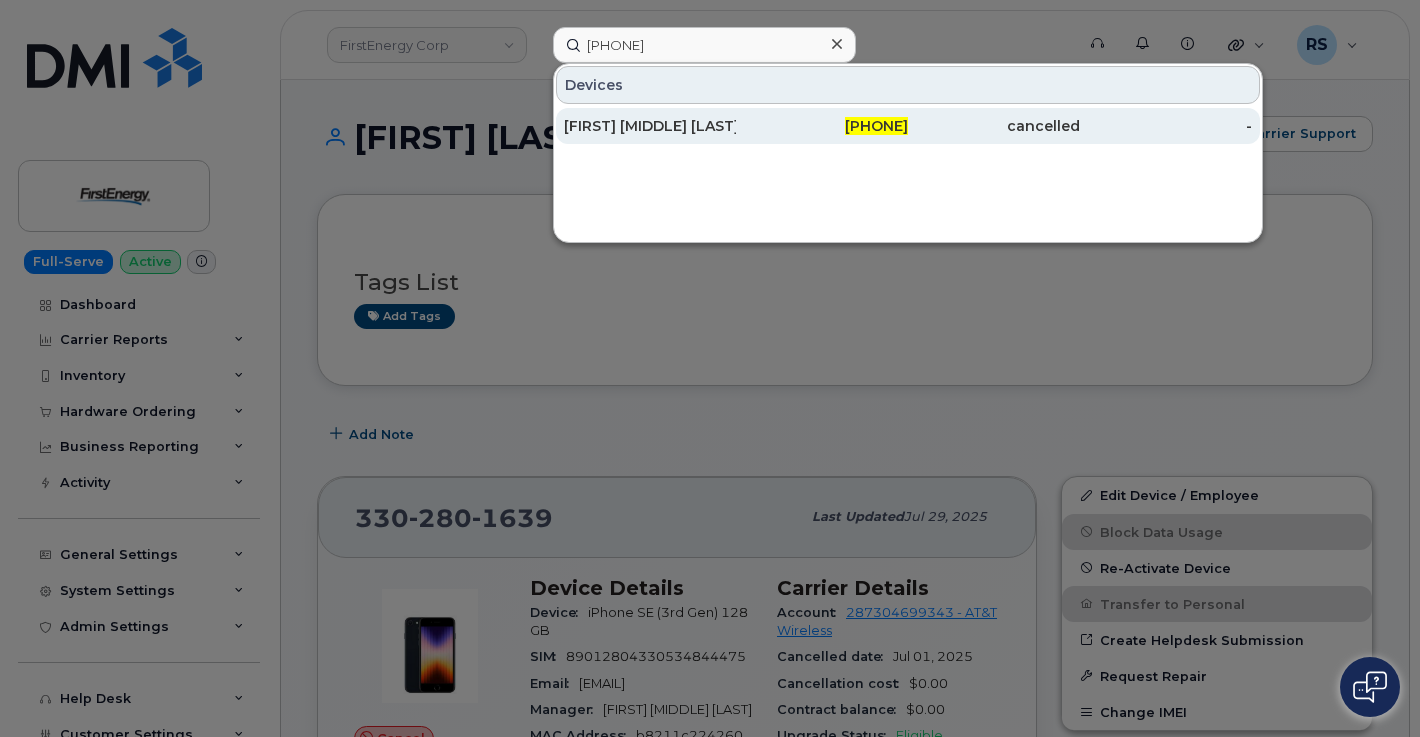 click on "TAMMY S LINN" 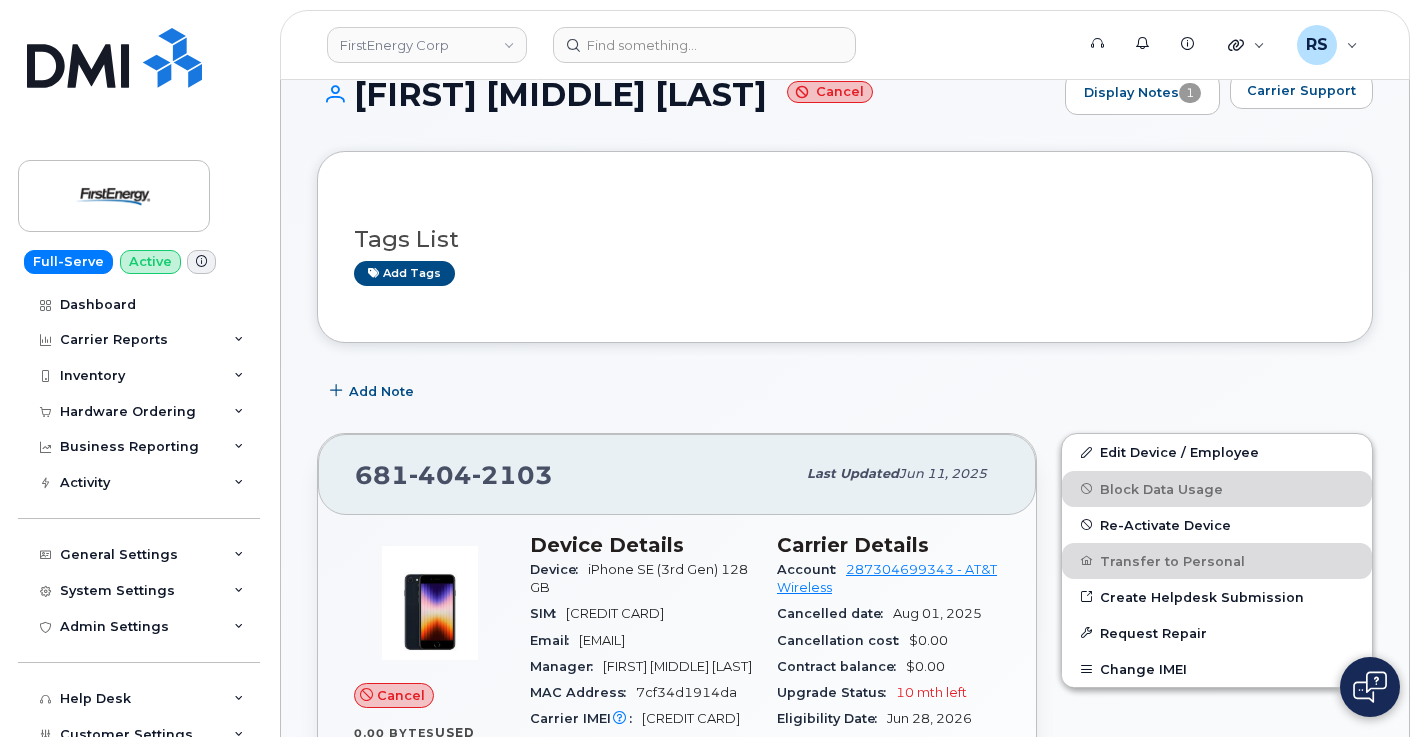 scroll, scrollTop: 67, scrollLeft: 0, axis: vertical 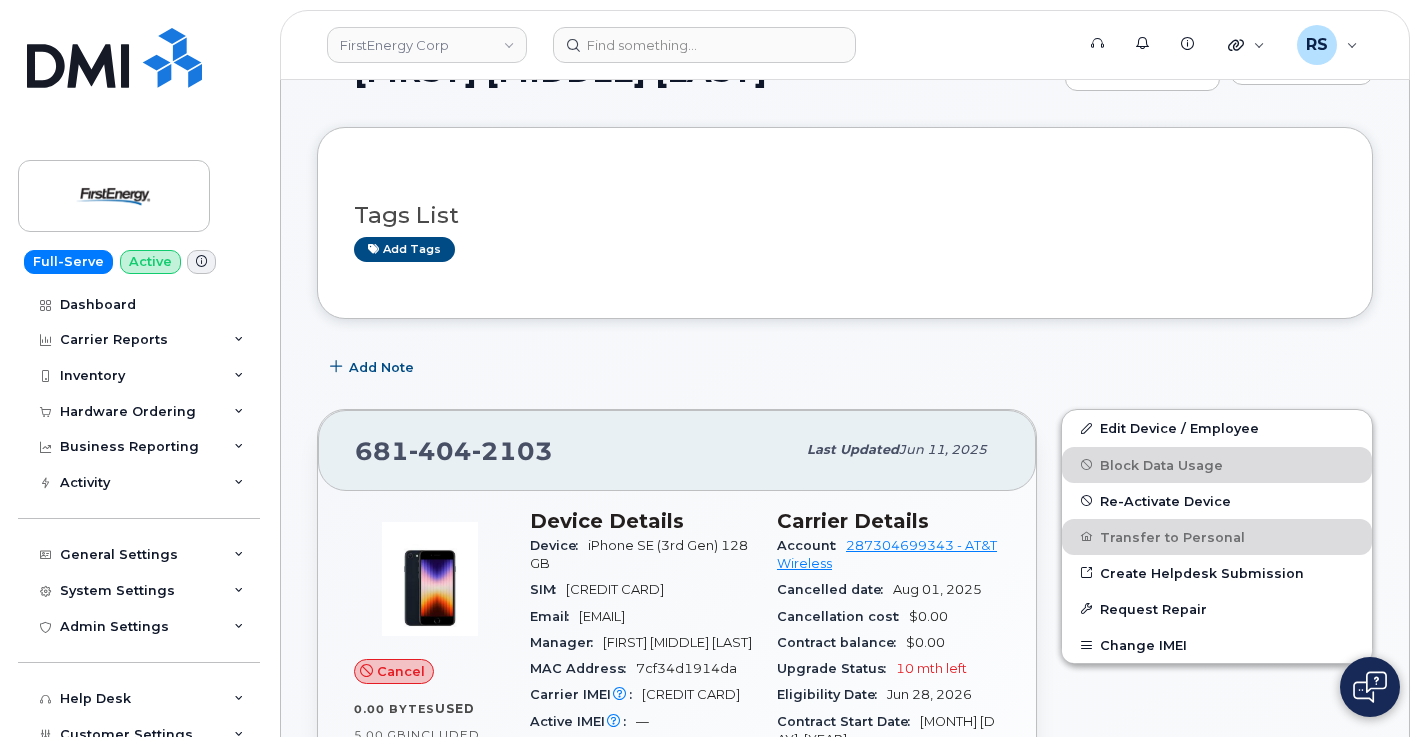 click on "Full-Serve Active Dashboard Carrier Reports Monthly Billing Data Daily Data Pooling Average Costing Executive Summary Accounting Roaming Reports Suspended Devices Suspension Candidates Custom Report Cost Variance Inventory Mobility Devices Data Conflicts Spare Hardware Import Hardware Ordering Overview Orders Business Reporting Managerial Reports Individual Reports Business Unit Reports Activity Travel Requests Activity Log Device Status Updates Rate Plan Monitor General Settings My Account Locations Managers & Employees Delegations Usage Alerts Tags Data Pool Thresholds System Settings Accounting Codes Contacts Plans and Features Reporting Carrier Contracts Hardware Ordering Users Individual Users Admin Settings Integrations MDM/UEM Config Help Desk Roaming Data Block Dashboard Hardware Orders Repair Requests Device Status Updates Data Pools Data Pool Sources Managerial Disputes Customer Workflows Customer Settings General Business Unit Rules Roaming Dealers Helpdesk Wirelines Email Setup Emails Billing" 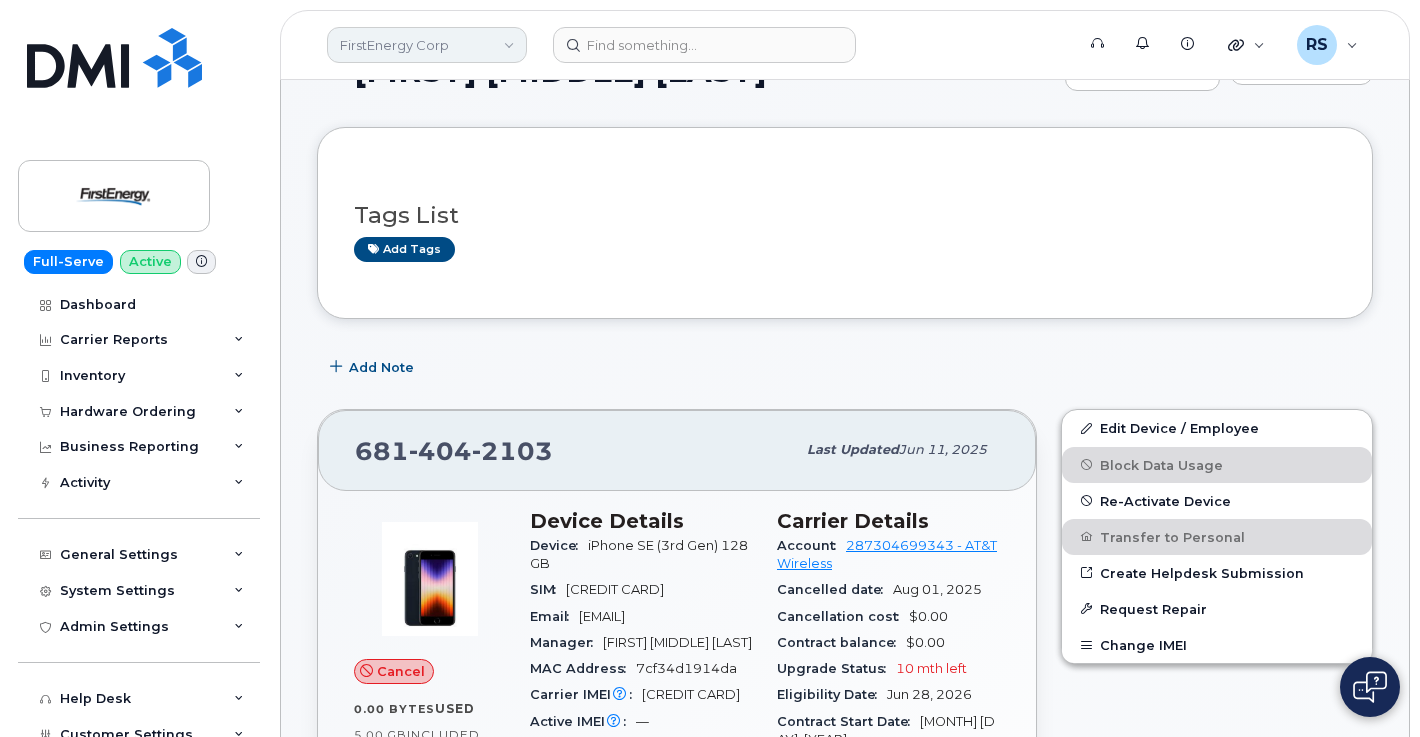 click on "FirstEnergy Corp" 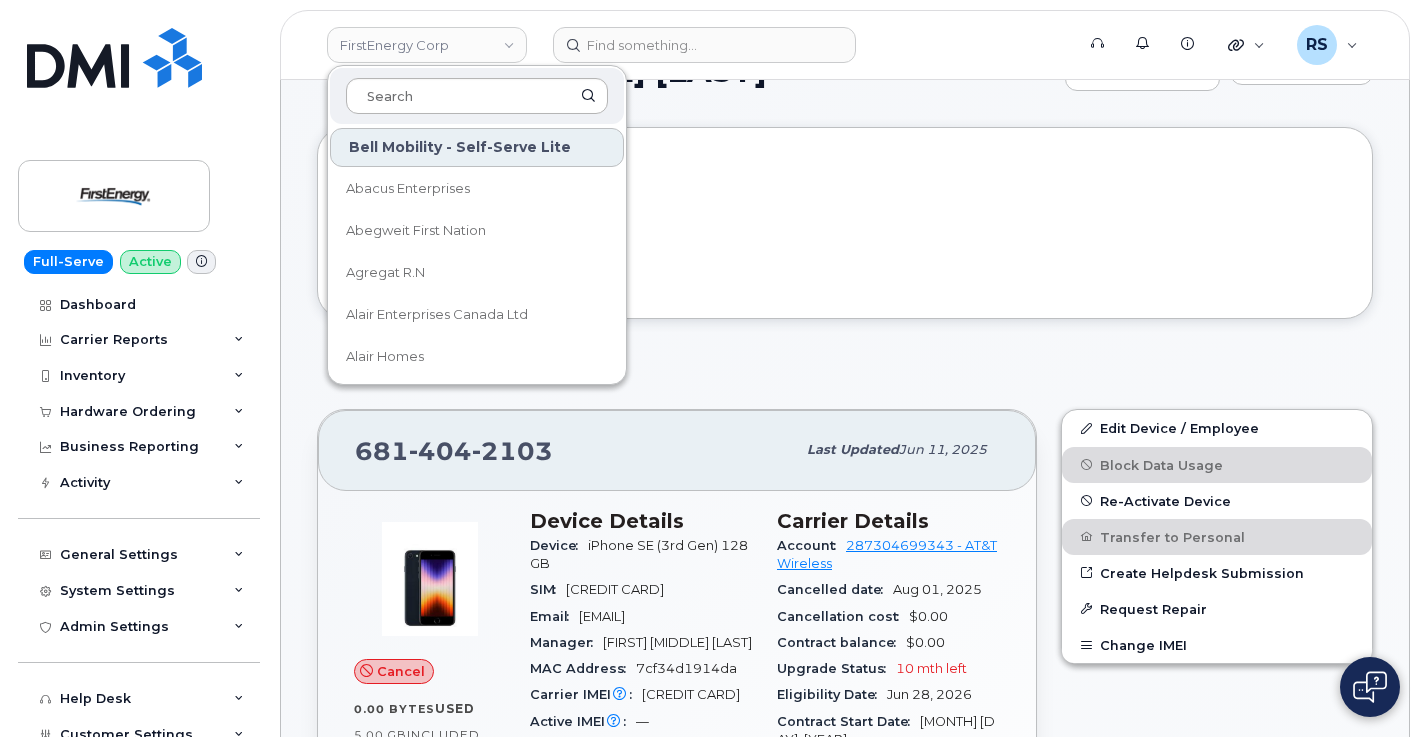 click 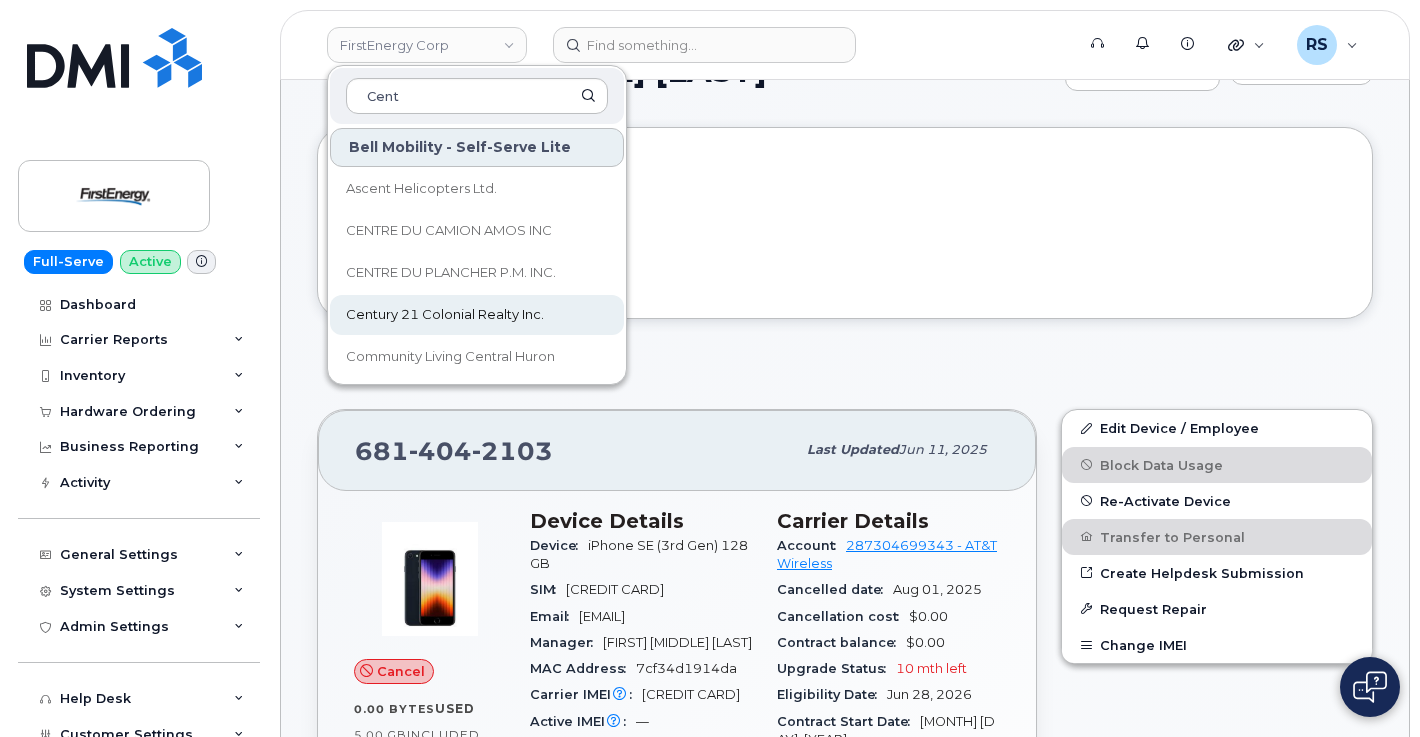 type on "Cent" 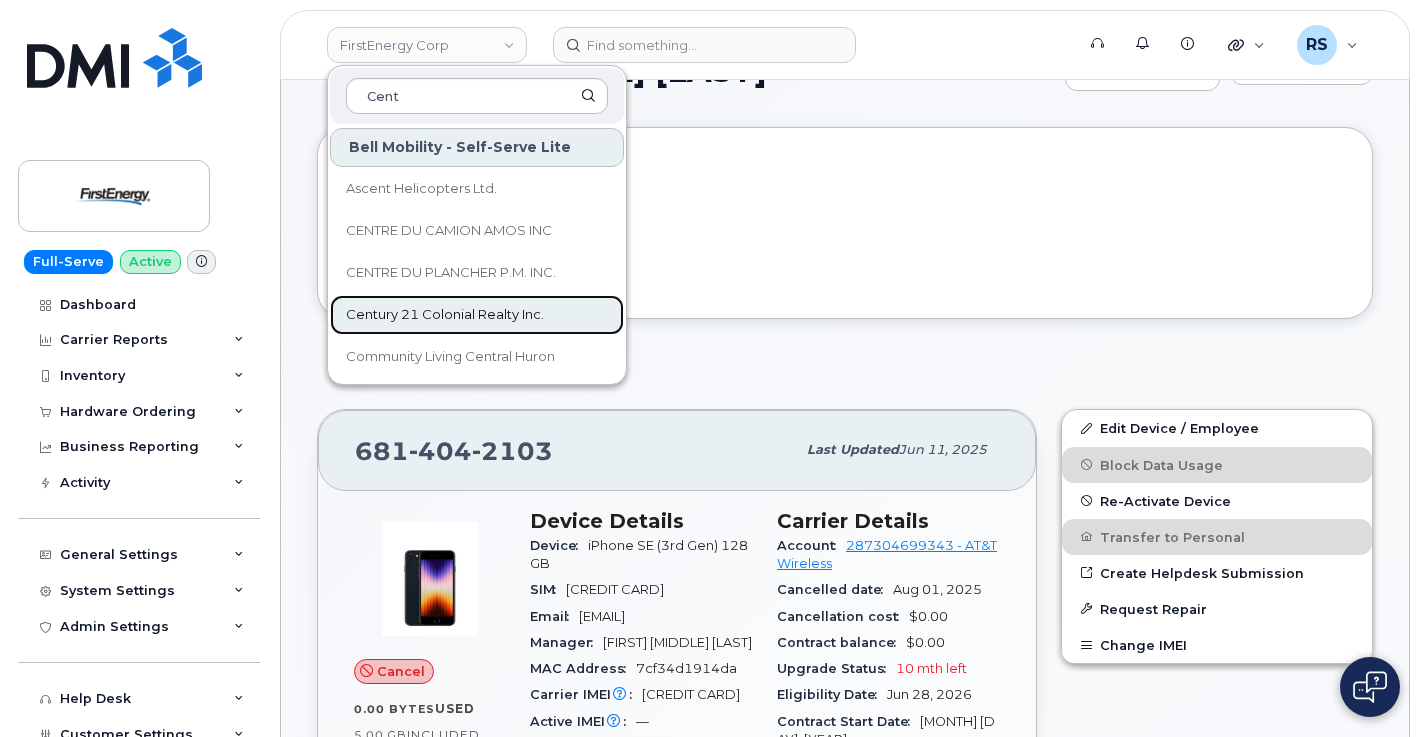 click on "Century 21 Colonial Realty Inc." 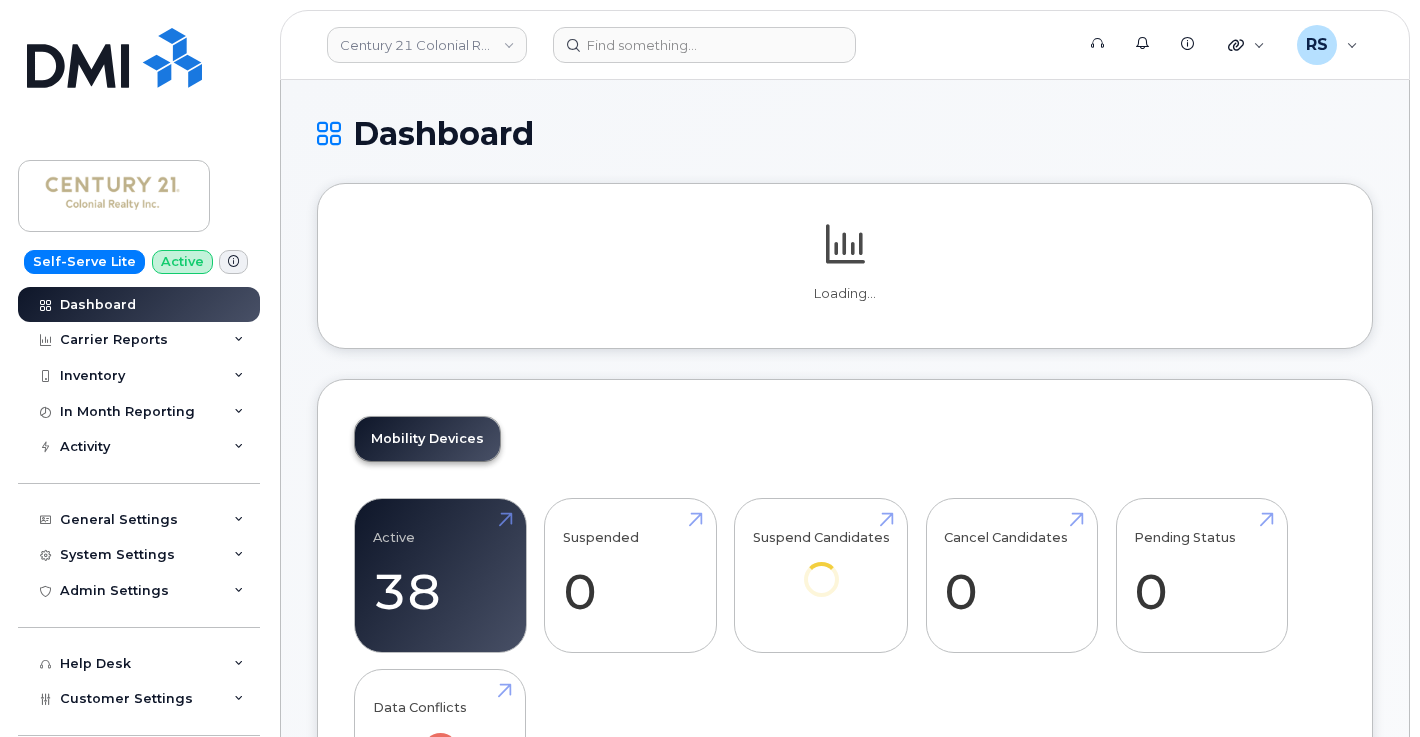 scroll, scrollTop: 0, scrollLeft: 0, axis: both 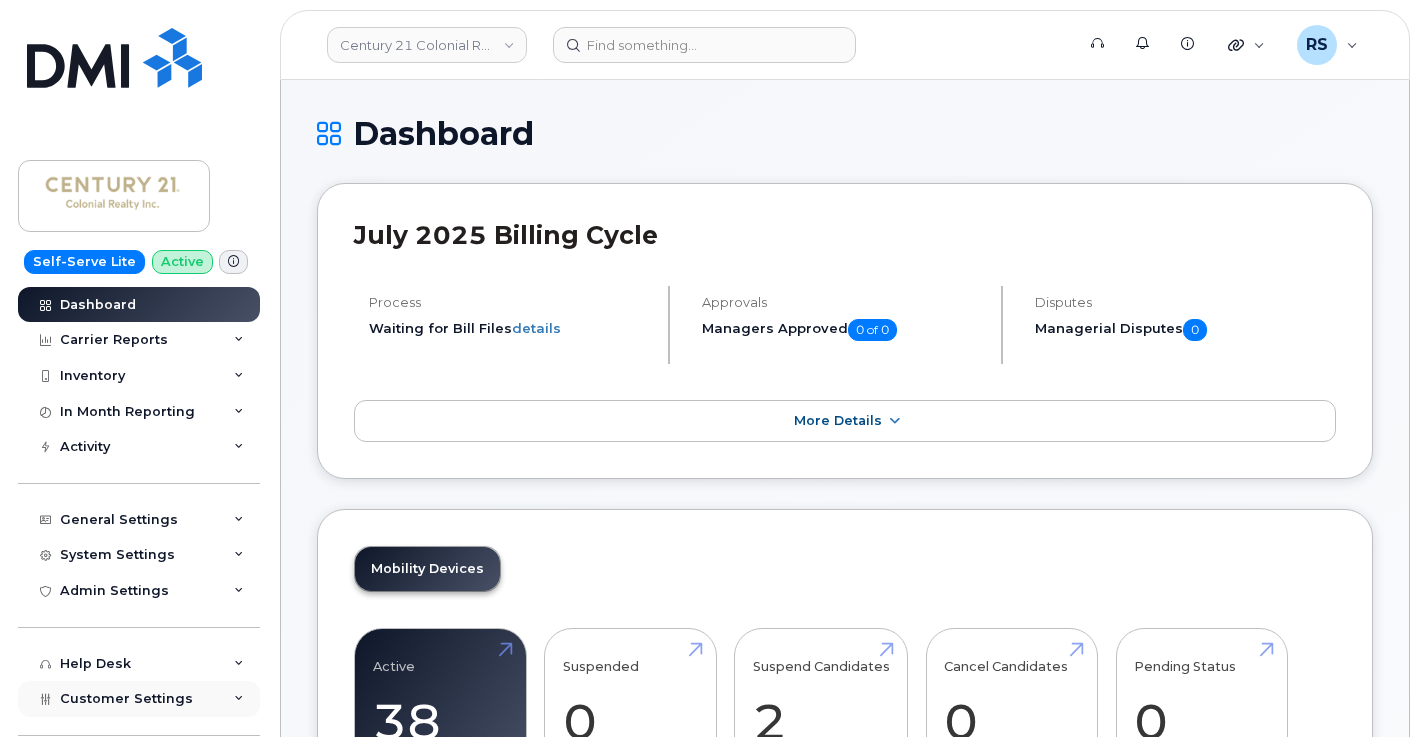 click on "Customer Settings" at bounding box center [126, 698] 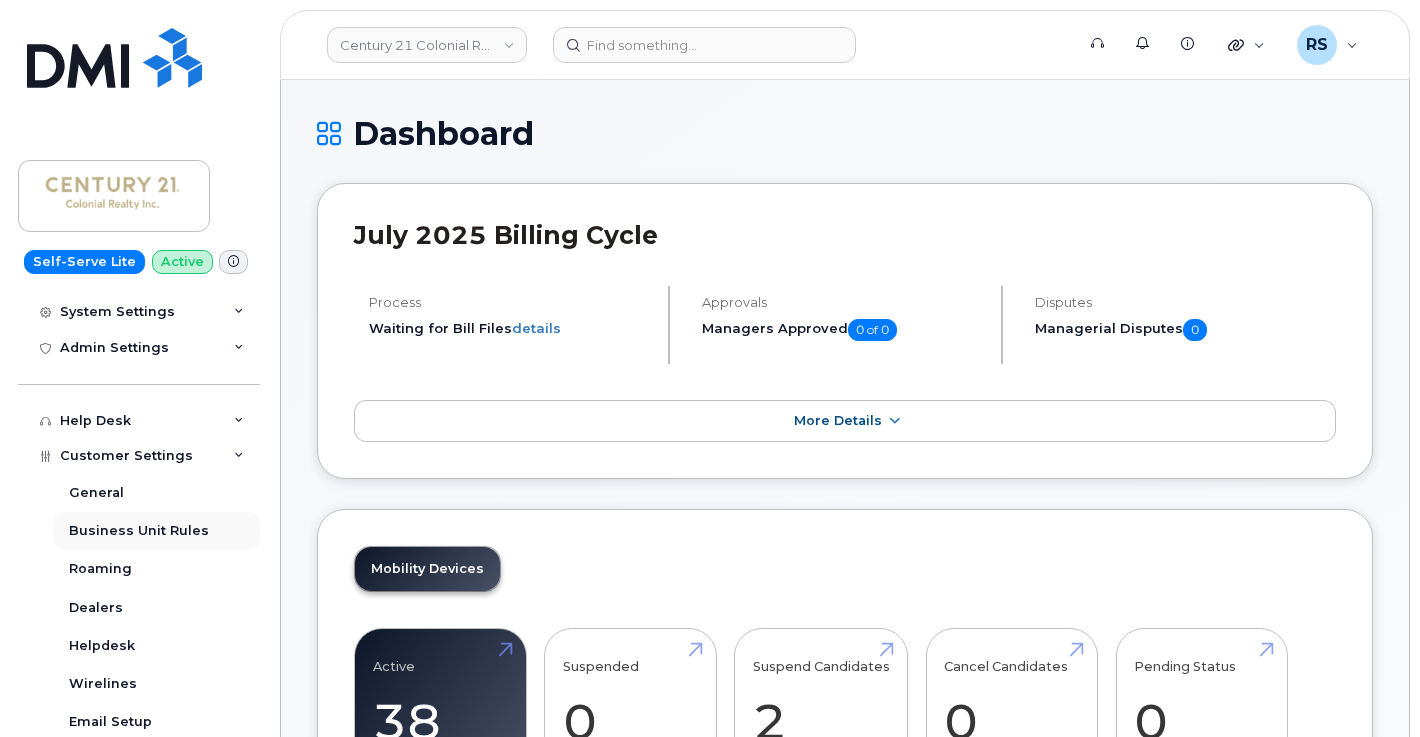 scroll, scrollTop: 267, scrollLeft: 0, axis: vertical 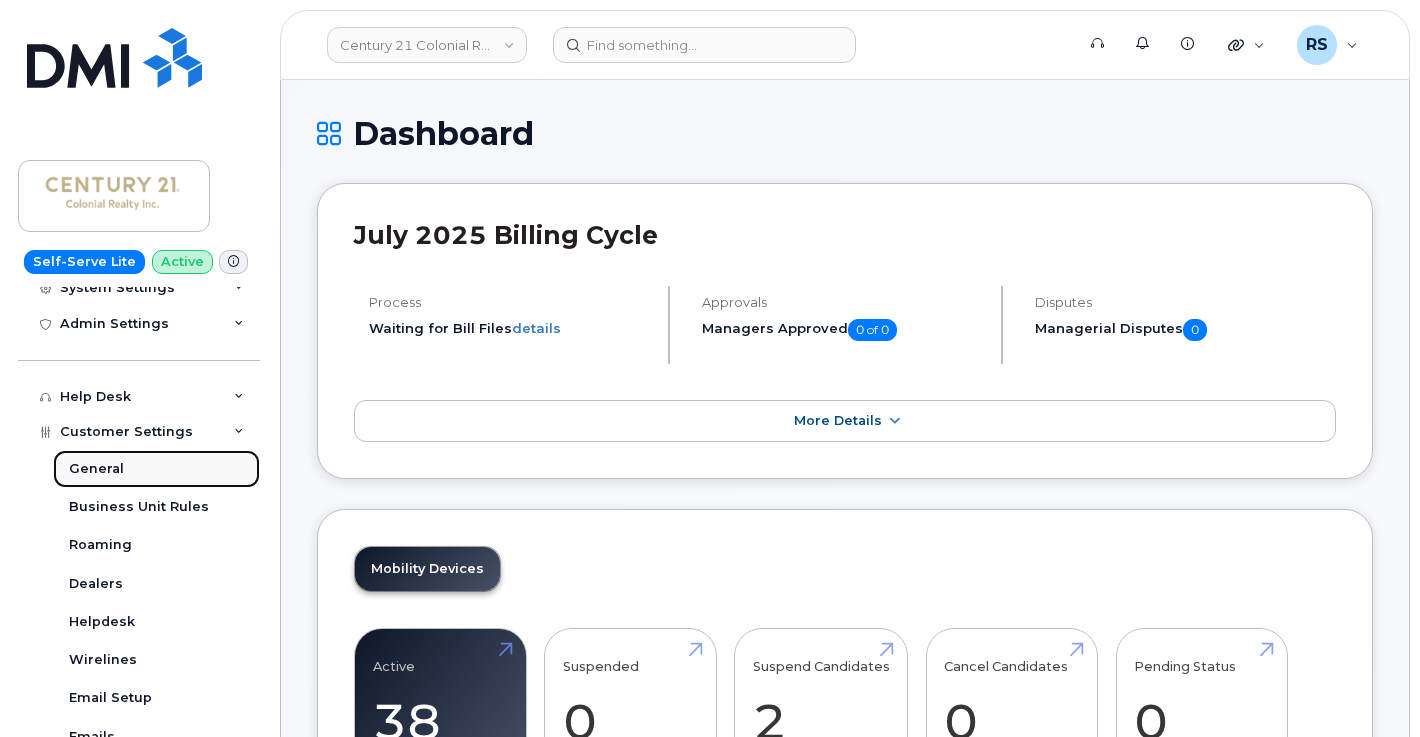 click on "General" at bounding box center [96, 469] 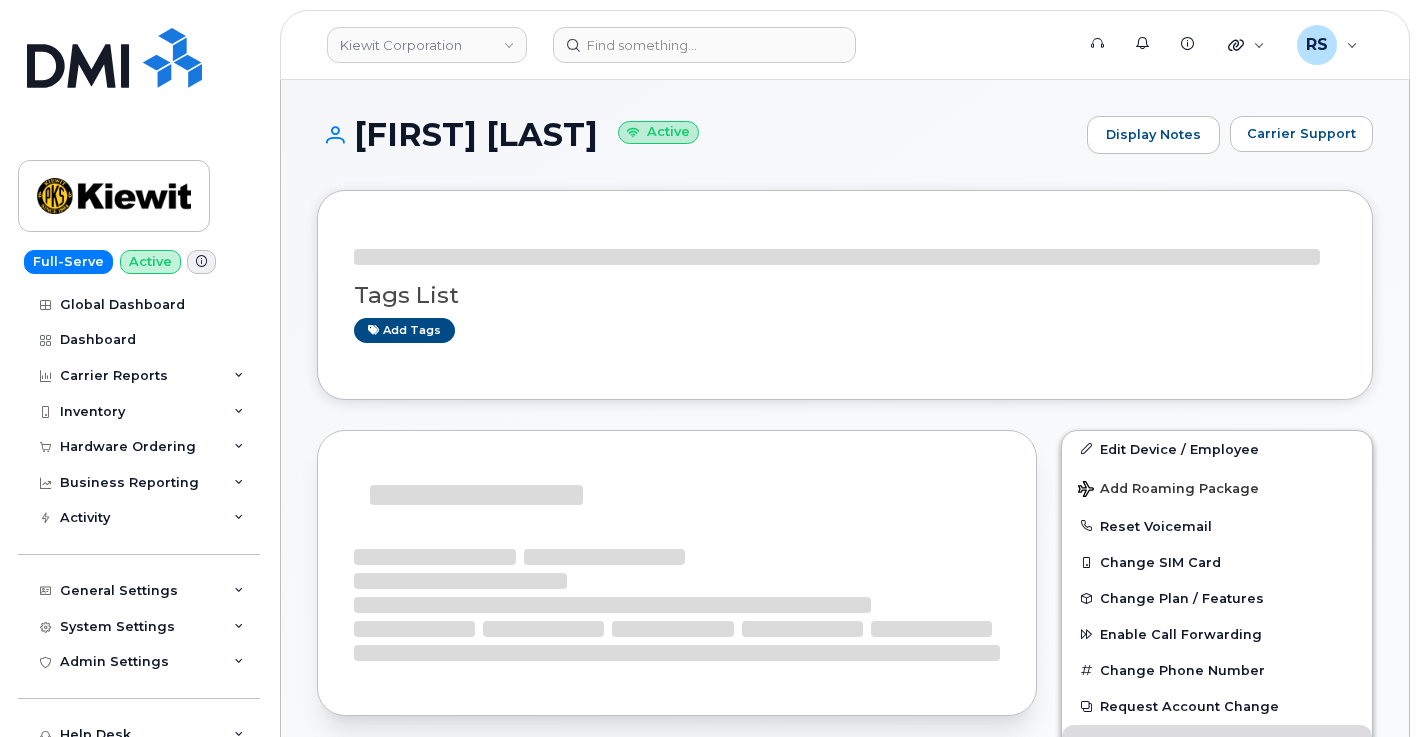scroll, scrollTop: 0, scrollLeft: 0, axis: both 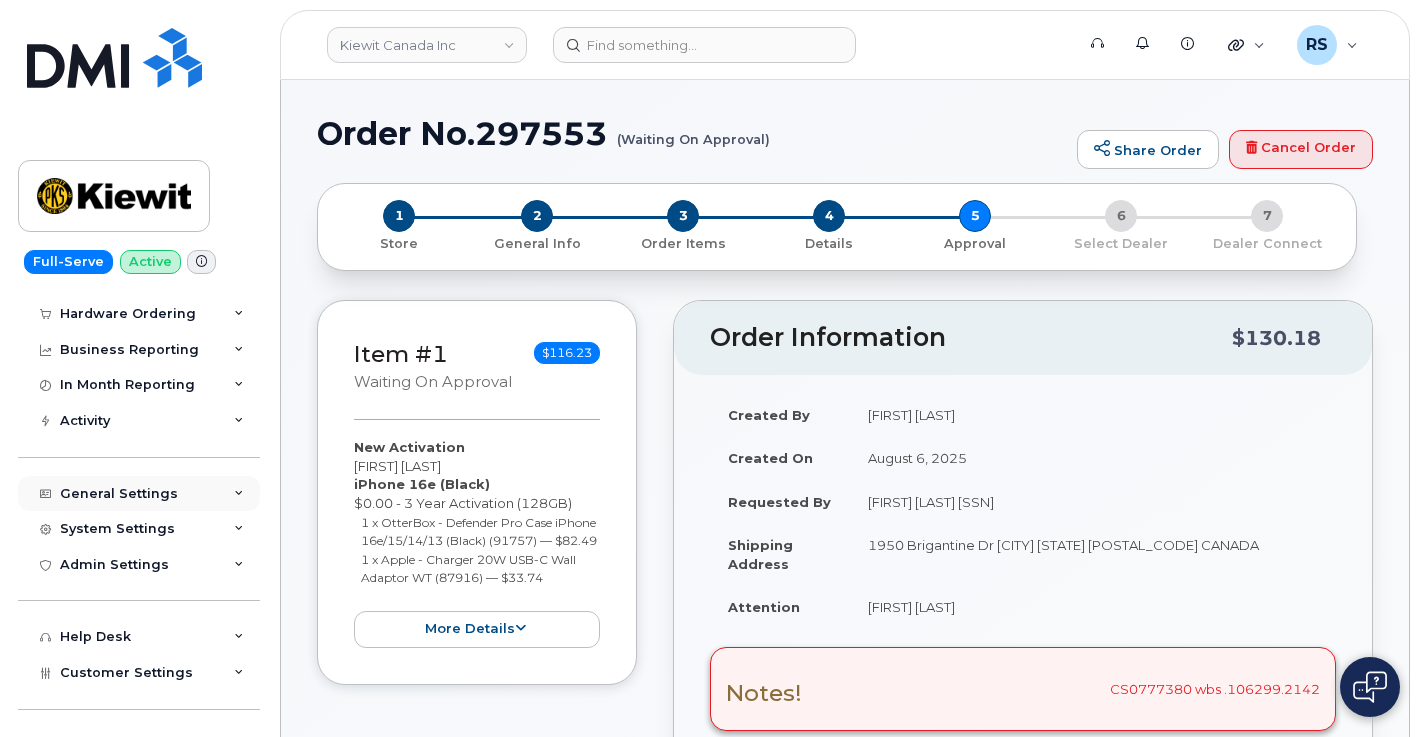 click on "General Settings" at bounding box center [119, 494] 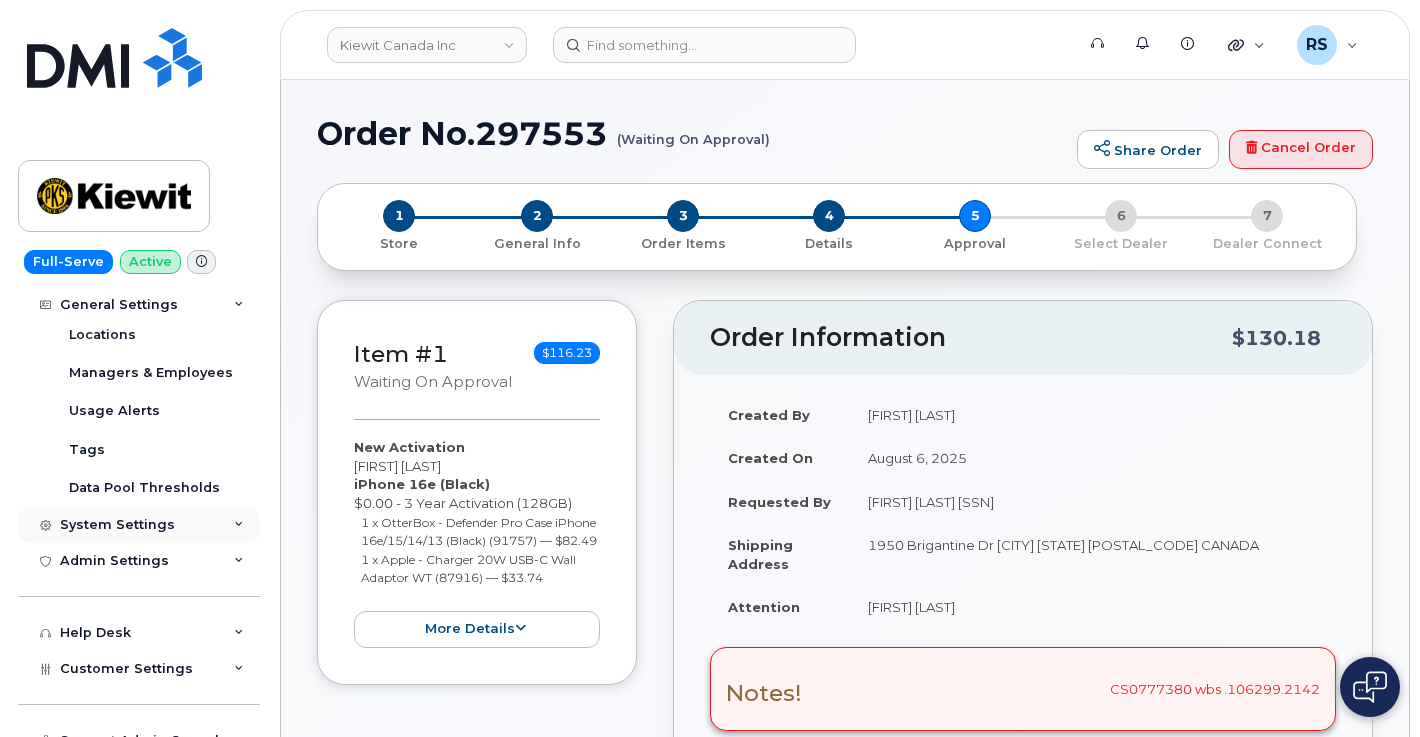 scroll, scrollTop: 426, scrollLeft: 0, axis: vertical 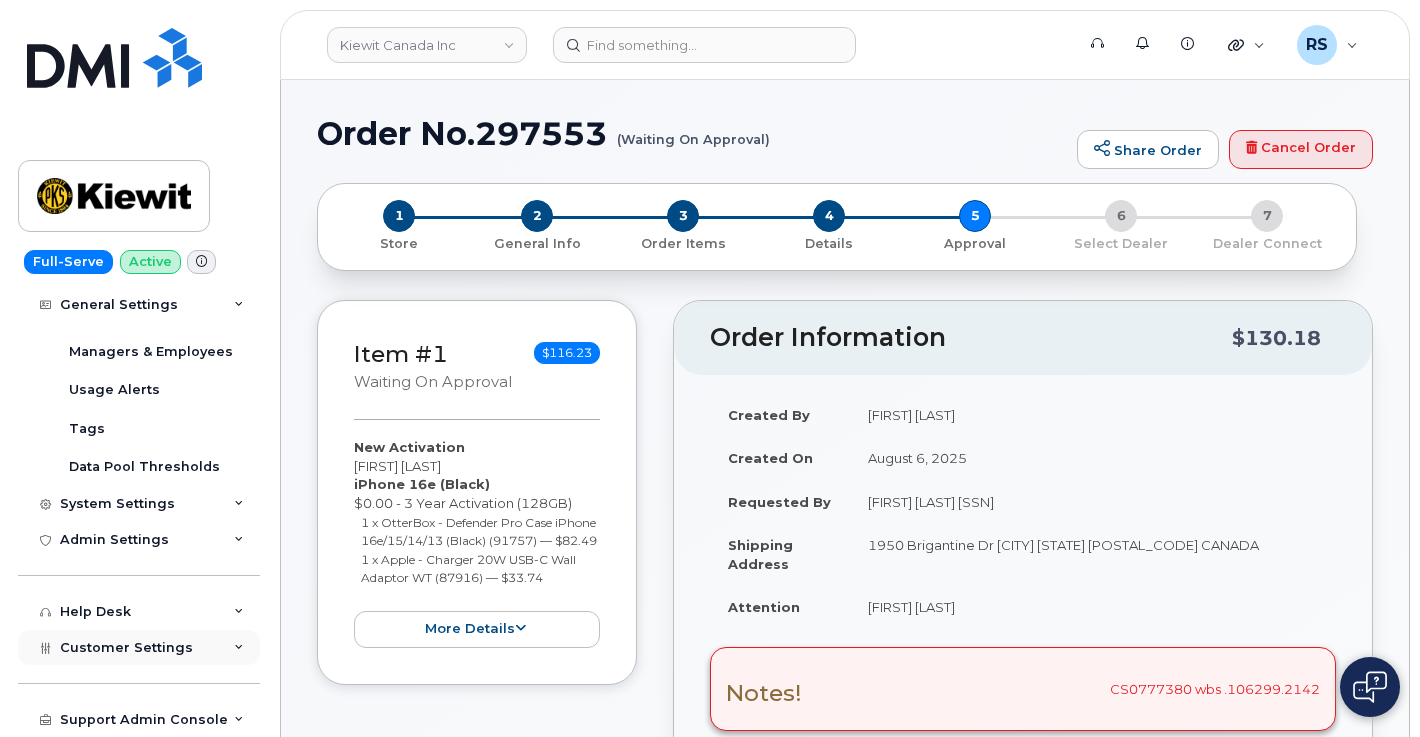 click on "Customer Settings" at bounding box center (126, 647) 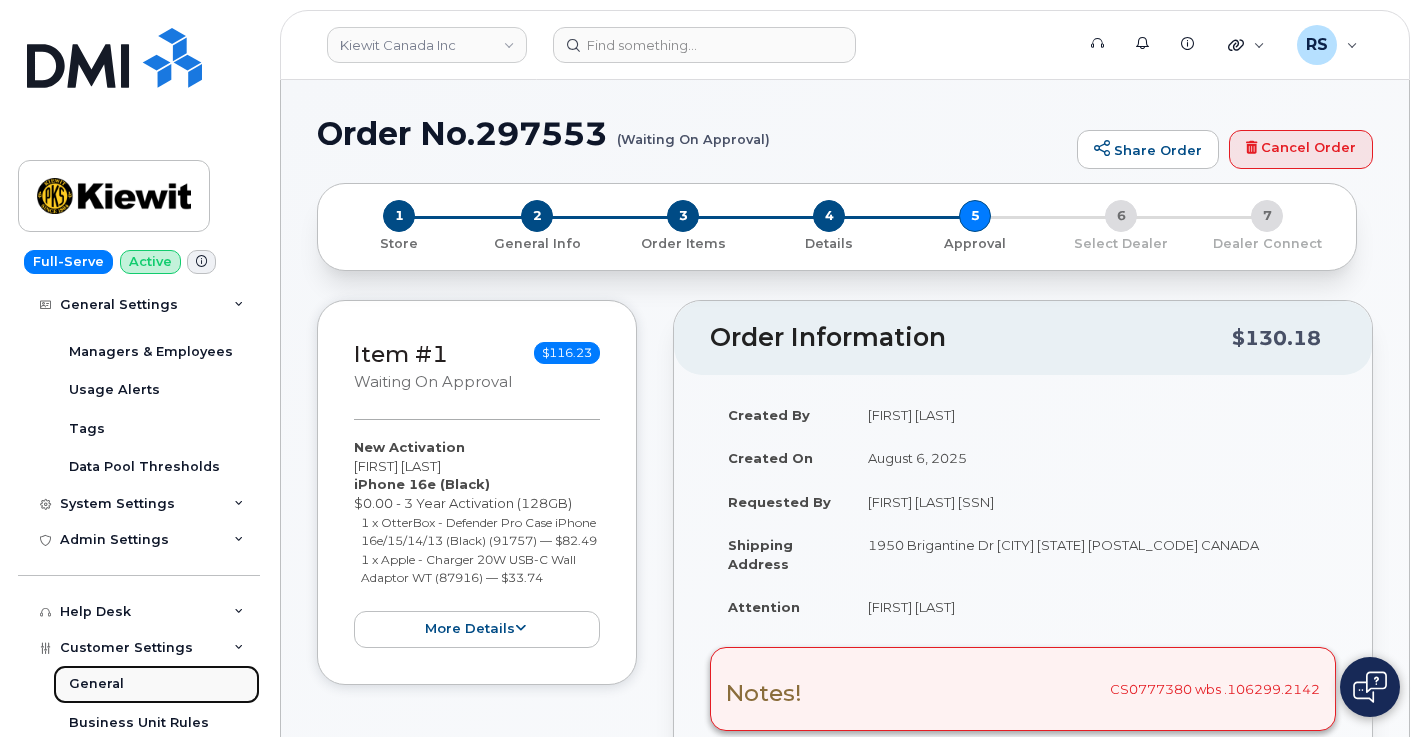 click on "General" at bounding box center [96, 684] 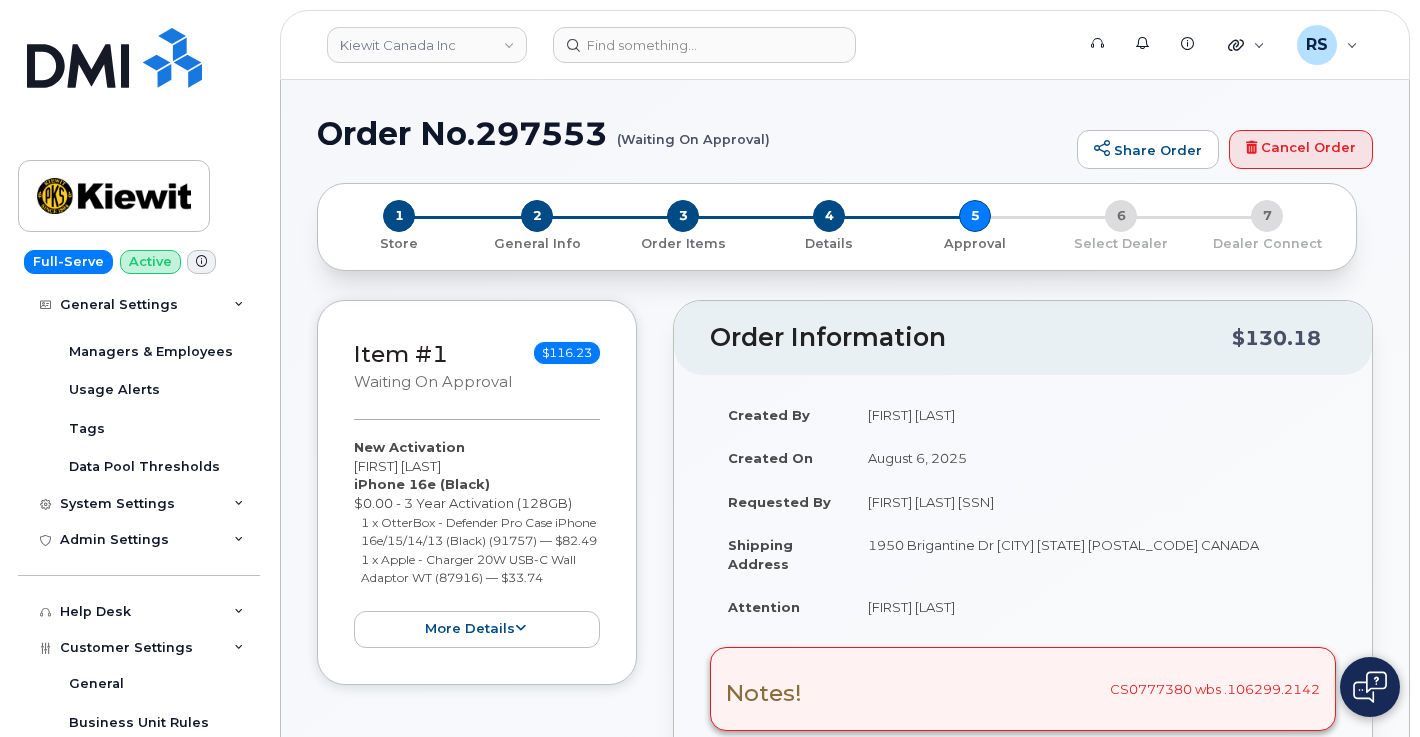 click on "Order No.297553
(Waiting On Approval)
Share Order
Cancel Order
×
Share This Order
If you want to allow others to create or edit orders, share this link with them:
https://myserve.ca/orders/6d364fe1-2cd7-4146-8fb6-2a376ce138f5/edit
1
Store
2
General Info
3
Order Items
4
Details
5
Approval
6
Select Dealer
7
Dealer Connect
Item #1
Waiting On Approval
$116.23
New Activation
[FIRST] [LAST]
iPhone 16e
(Black)
$0.00 - 3 Year Activation (128GB)
1 x OtterBox - Defender Pro Case iPhone 16e/15/14/13 (Black) (91757)
—
$82.49
1 x Apple - Charger 20W USB-C Wall Adaptor WT (87916)
—
$33.74
more details
Request
New Activation
Employee
[FIRST] [LAST]
Carrier Base
Bell
Requested Device
iPhone 16e" at bounding box center (845, 1715) 